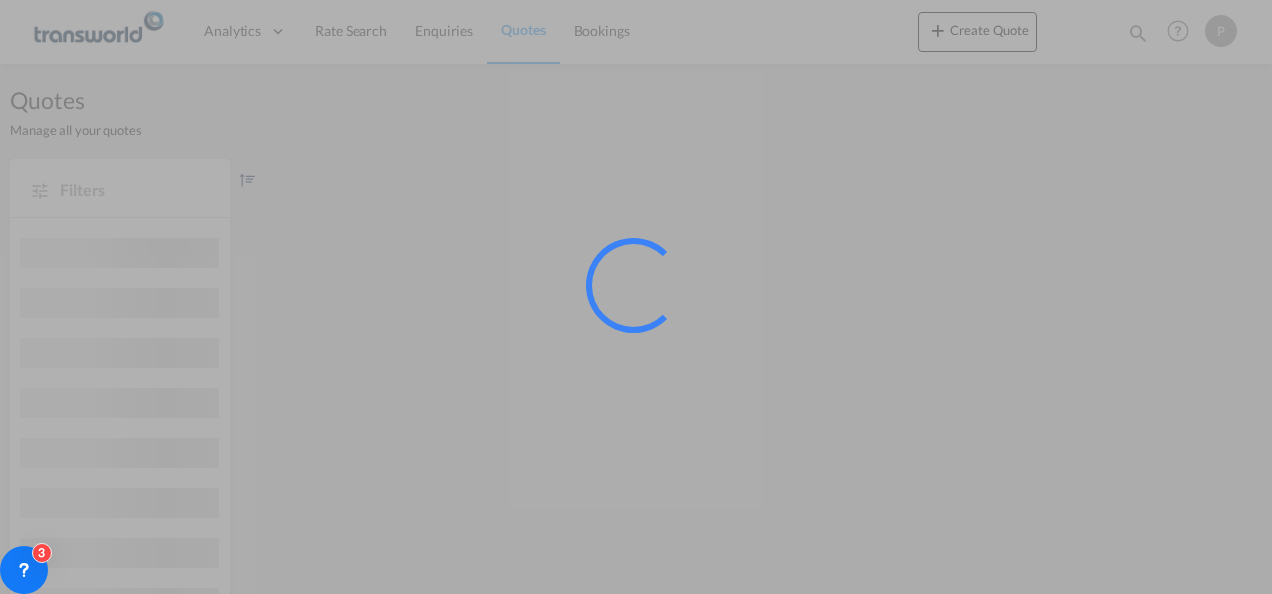 scroll, scrollTop: 0, scrollLeft: 0, axis: both 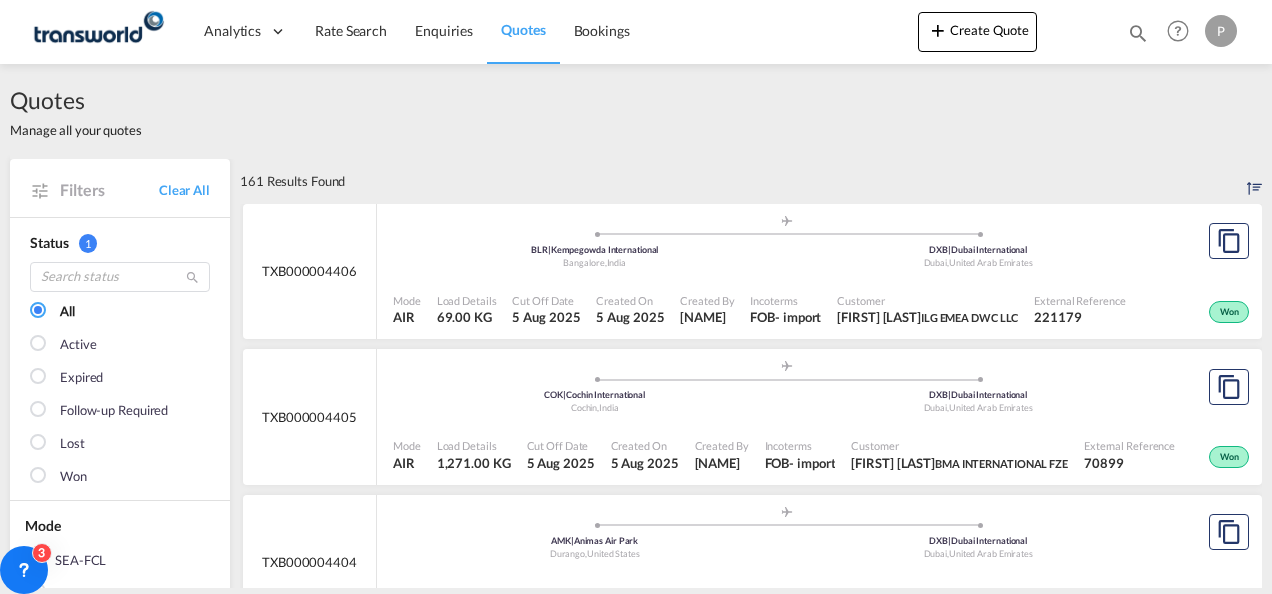 click at bounding box center [1138, 33] 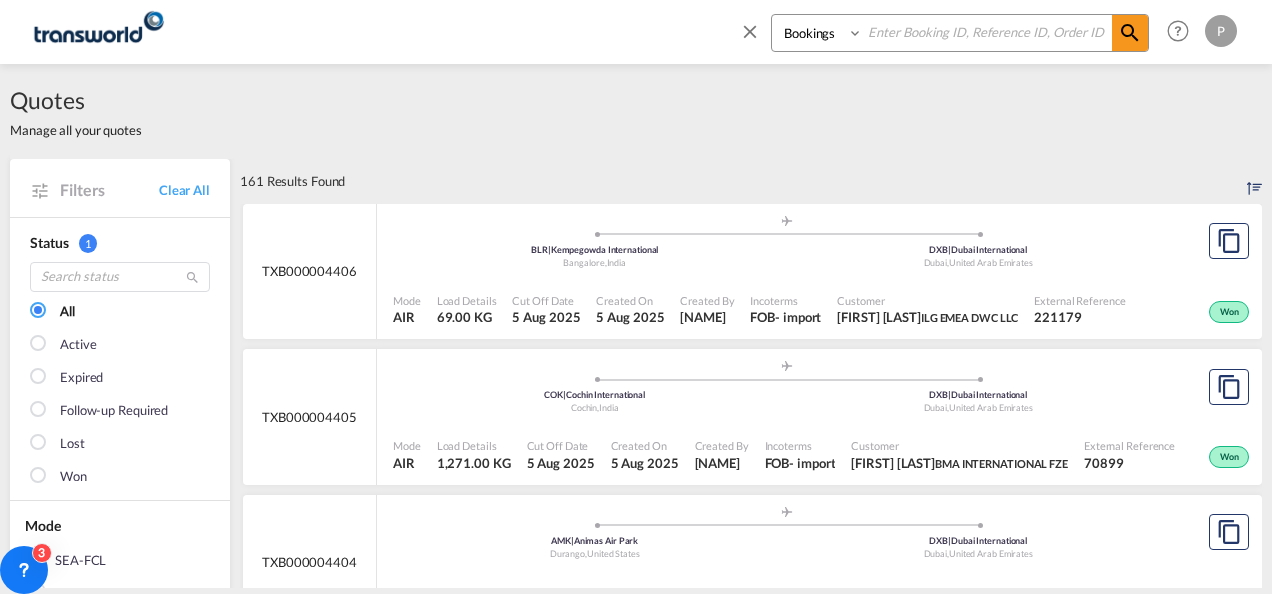 click at bounding box center (987, 32) 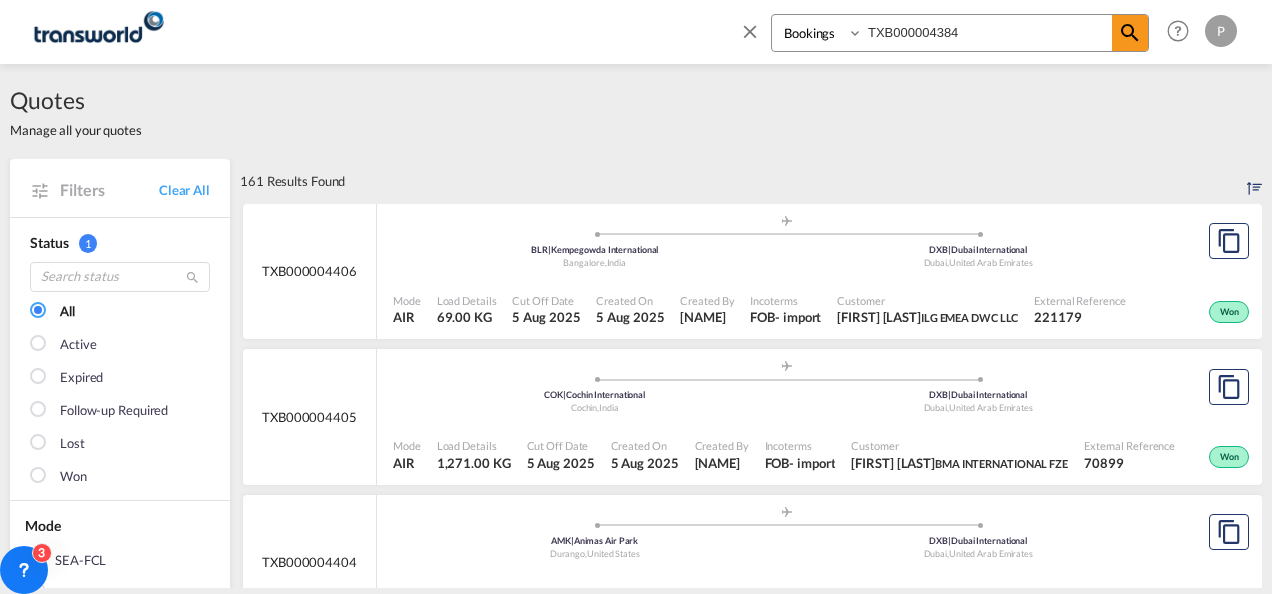 type on "TXB000004384" 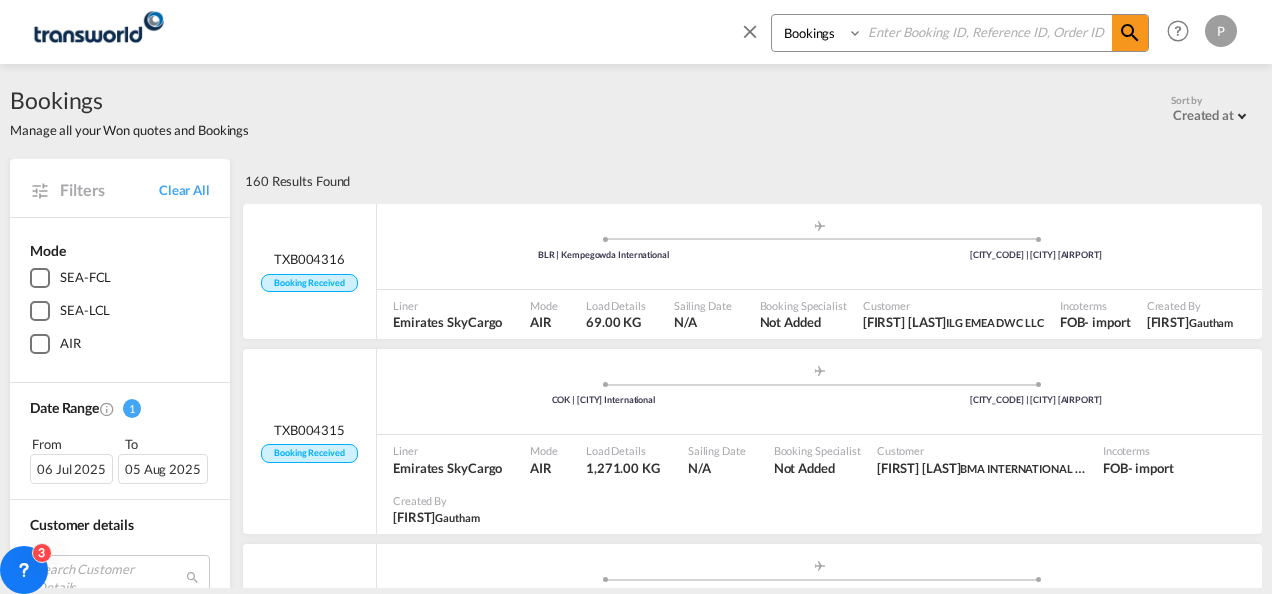 paste on "TXB004294" 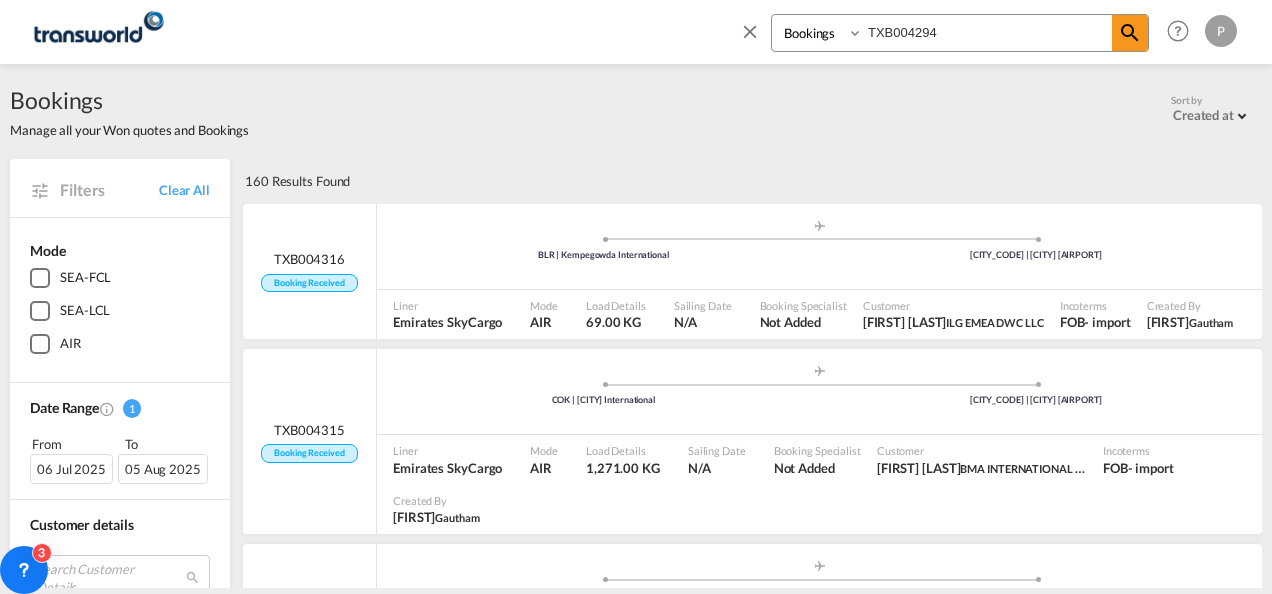 type on "TXB004294" 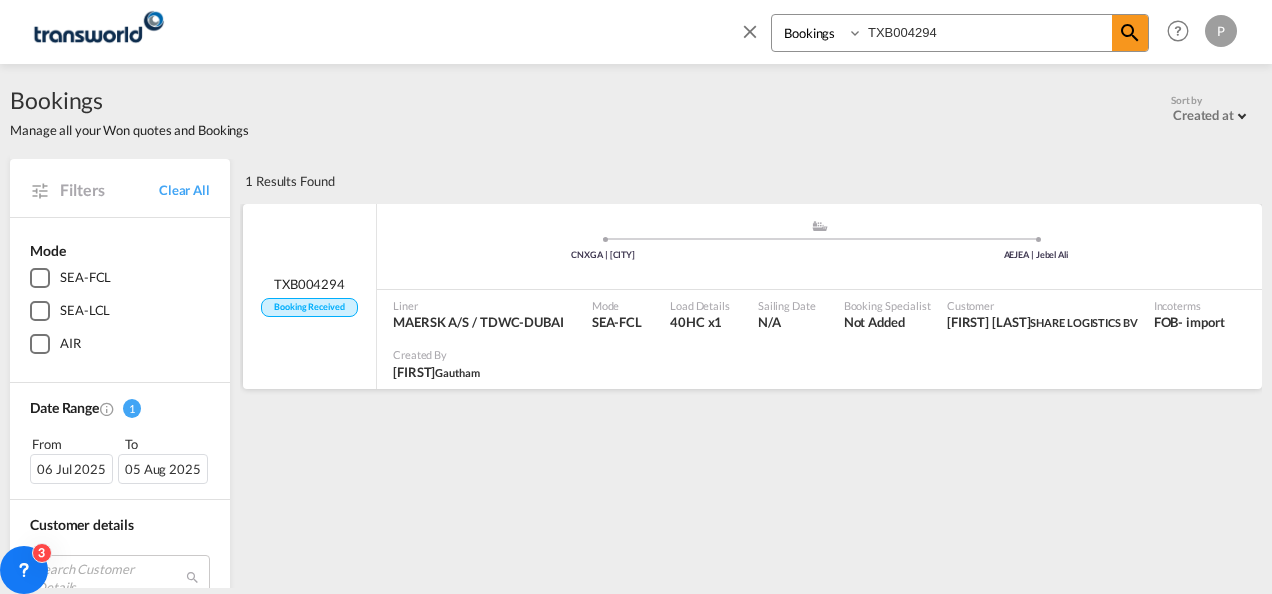 click on "Customer   [NAME]
SHARE LOGISTICS BV" at bounding box center (1042, 315) 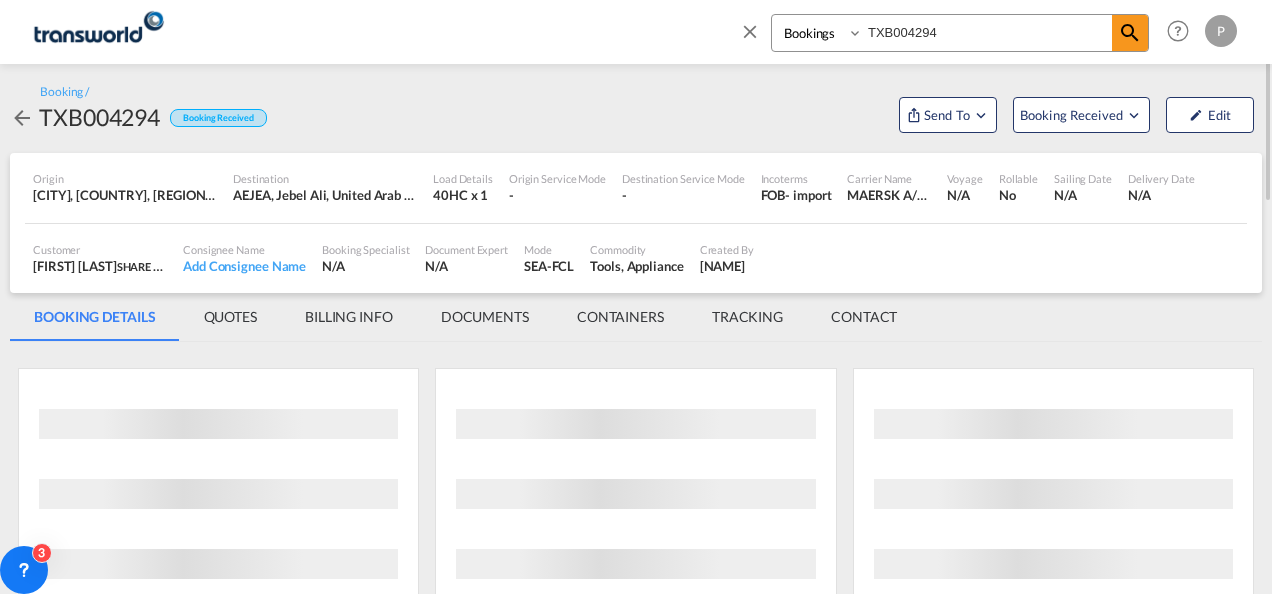 scroll, scrollTop: 0, scrollLeft: 0, axis: both 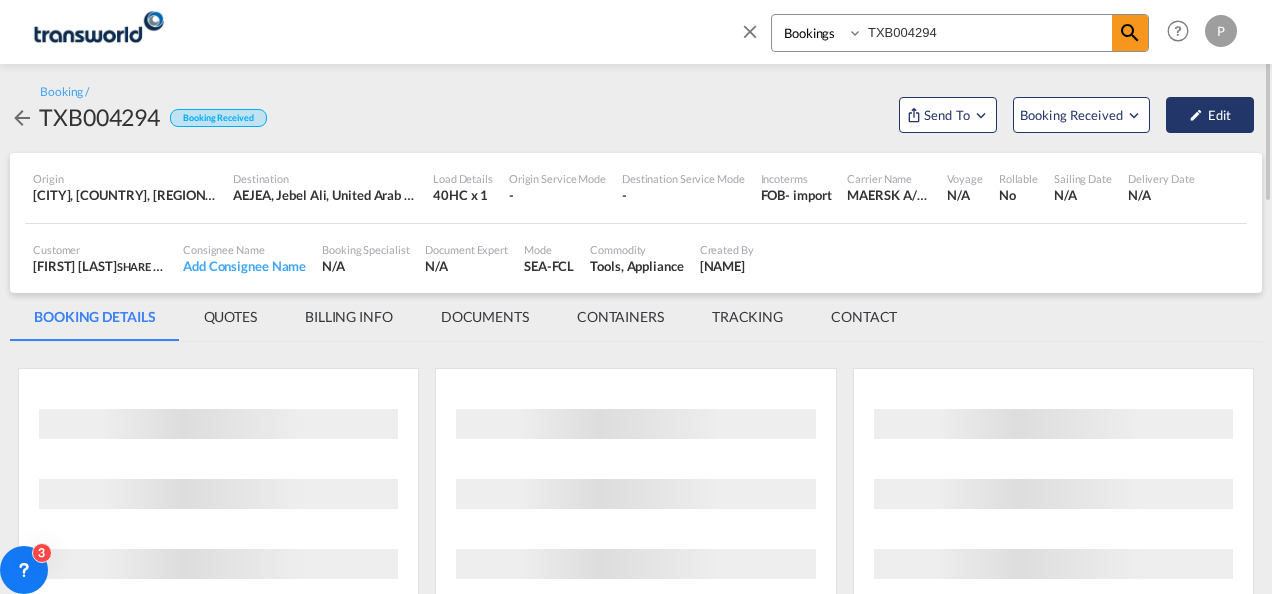 click on "Edit" at bounding box center (1210, 115) 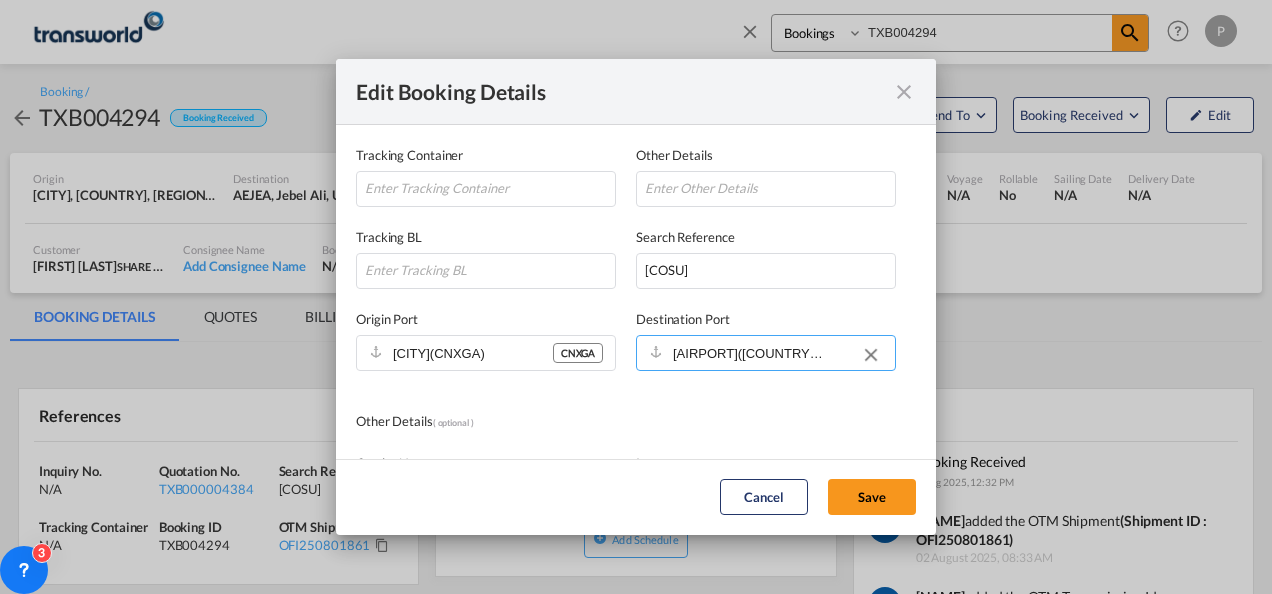 click on "[AIRPORT]([COUNTRY_CODE])" at bounding box center (753, 354) 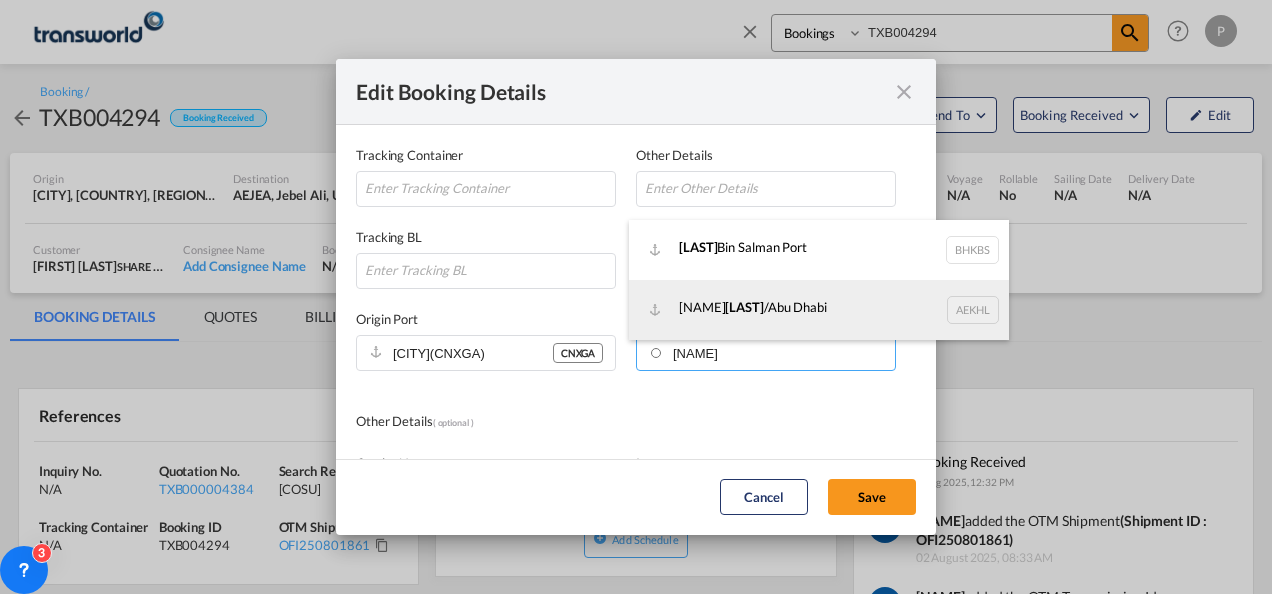 click on "Mina [LAST] / [CITY]
AEKHL" at bounding box center (819, 310) 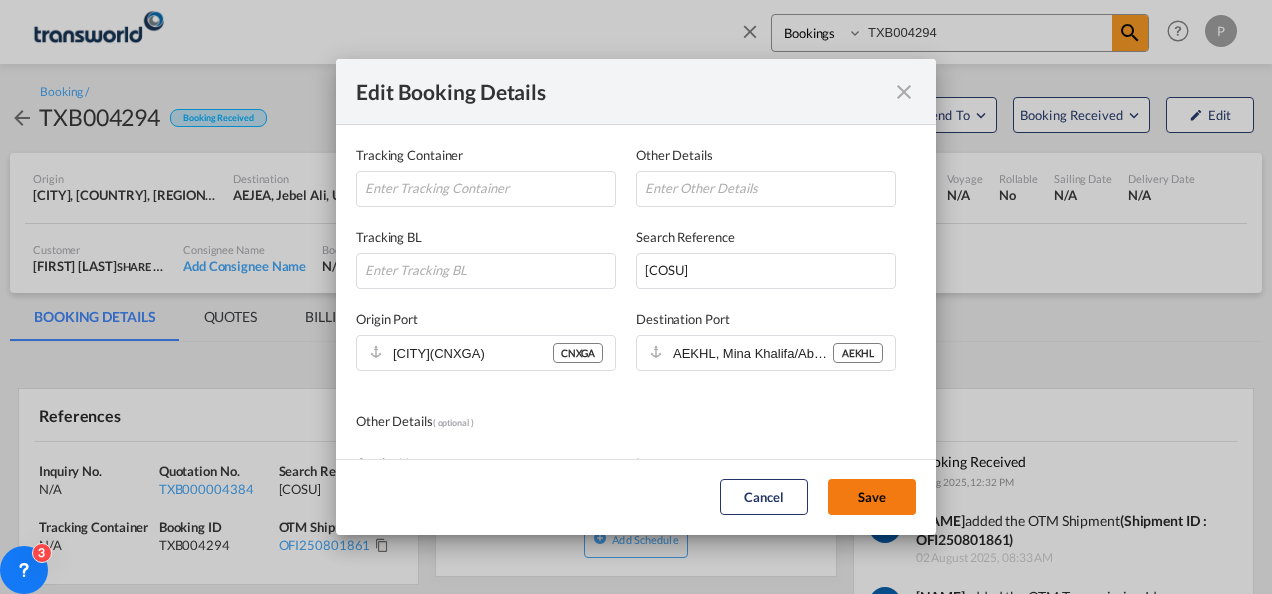 click on "Save" 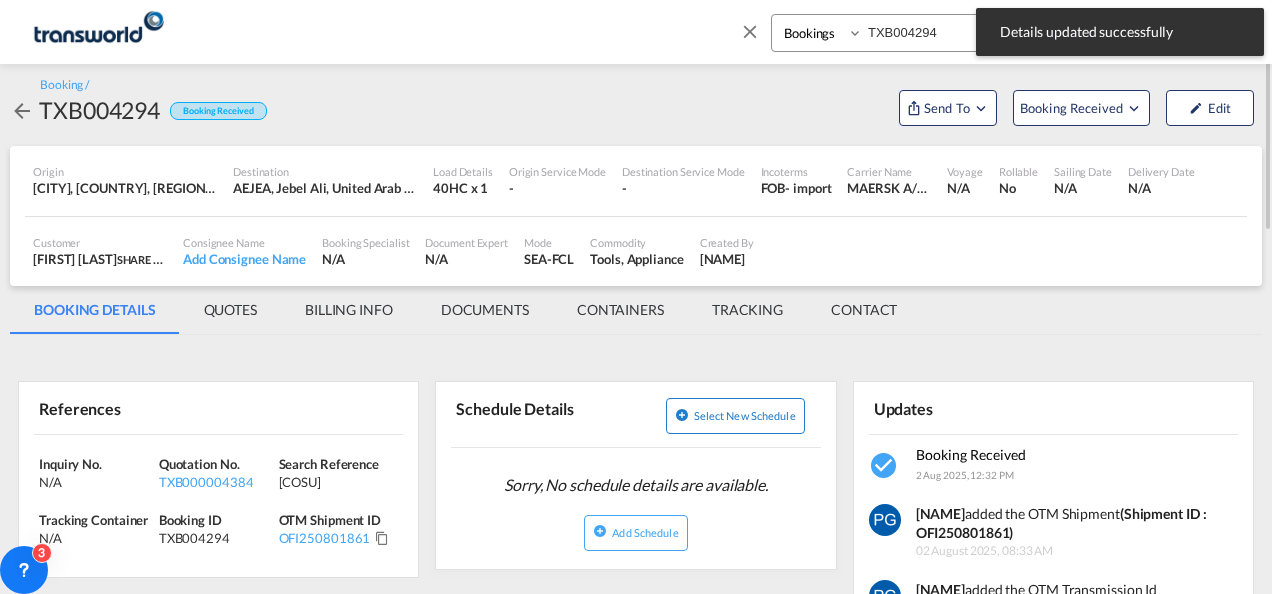 scroll, scrollTop: 0, scrollLeft: 0, axis: both 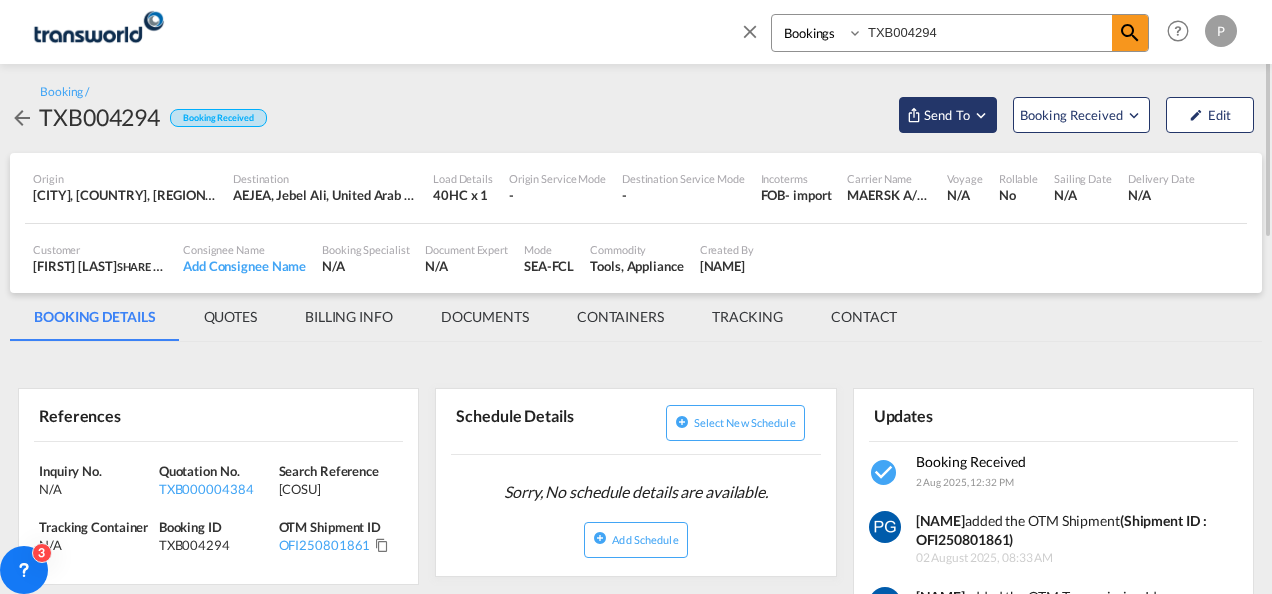 click on "Send To" at bounding box center [947, 115] 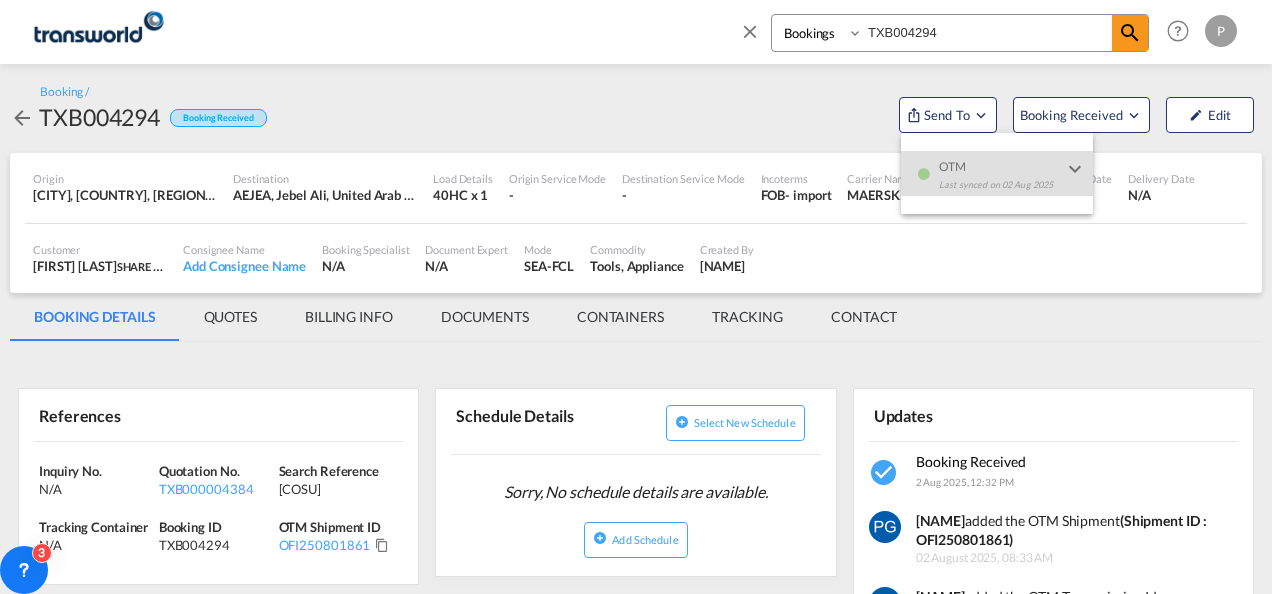 click at bounding box center (636, 297) 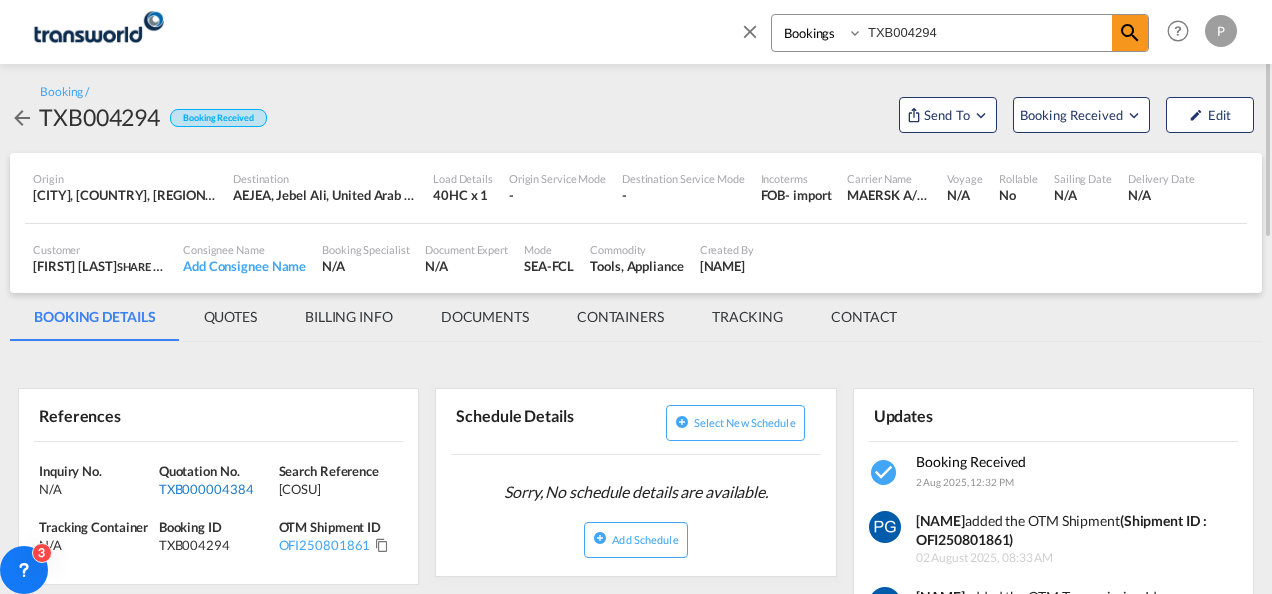 click on "TXB000004384" at bounding box center (216, 489) 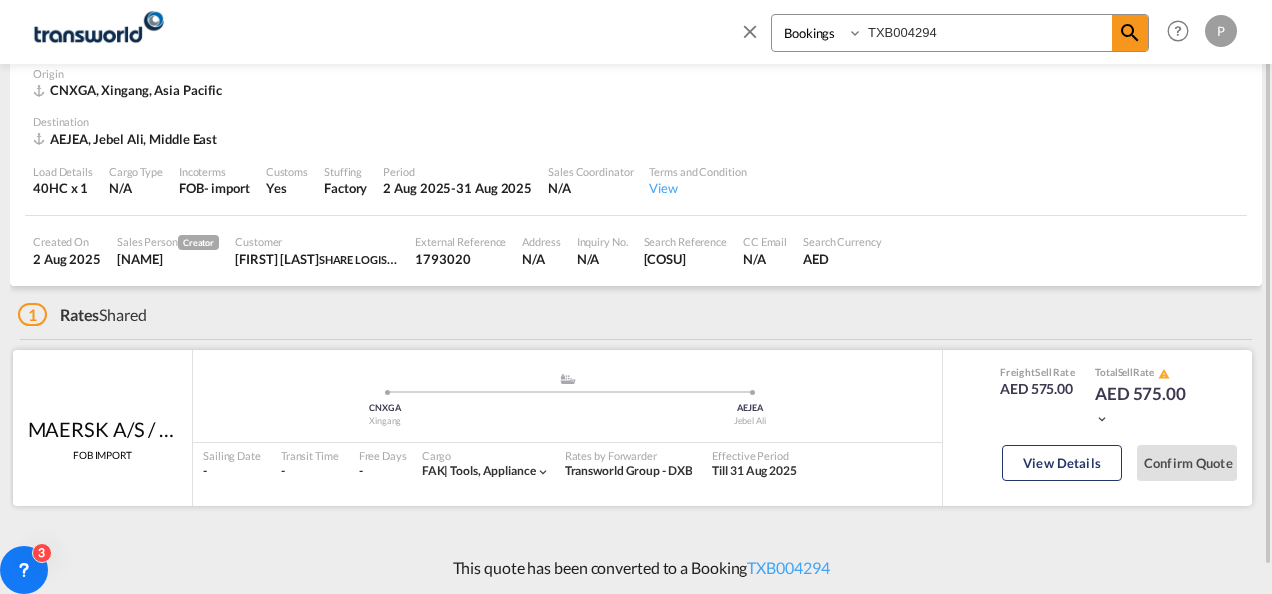 scroll, scrollTop: 0, scrollLeft: 0, axis: both 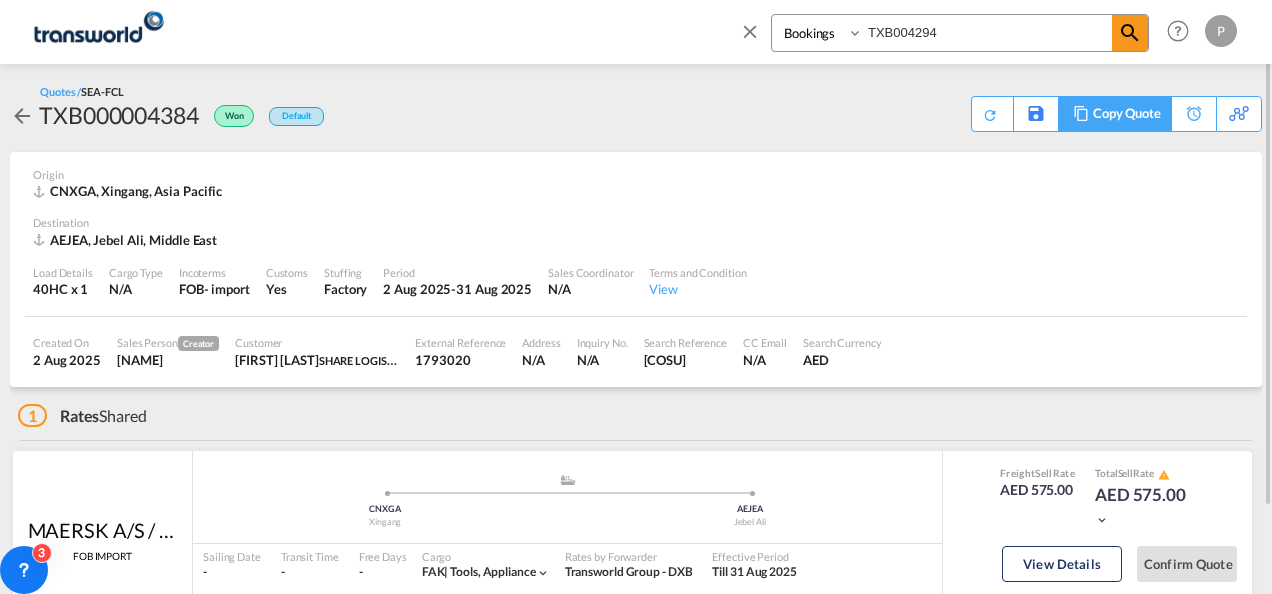 click on "Copy Quote" at bounding box center [1127, 114] 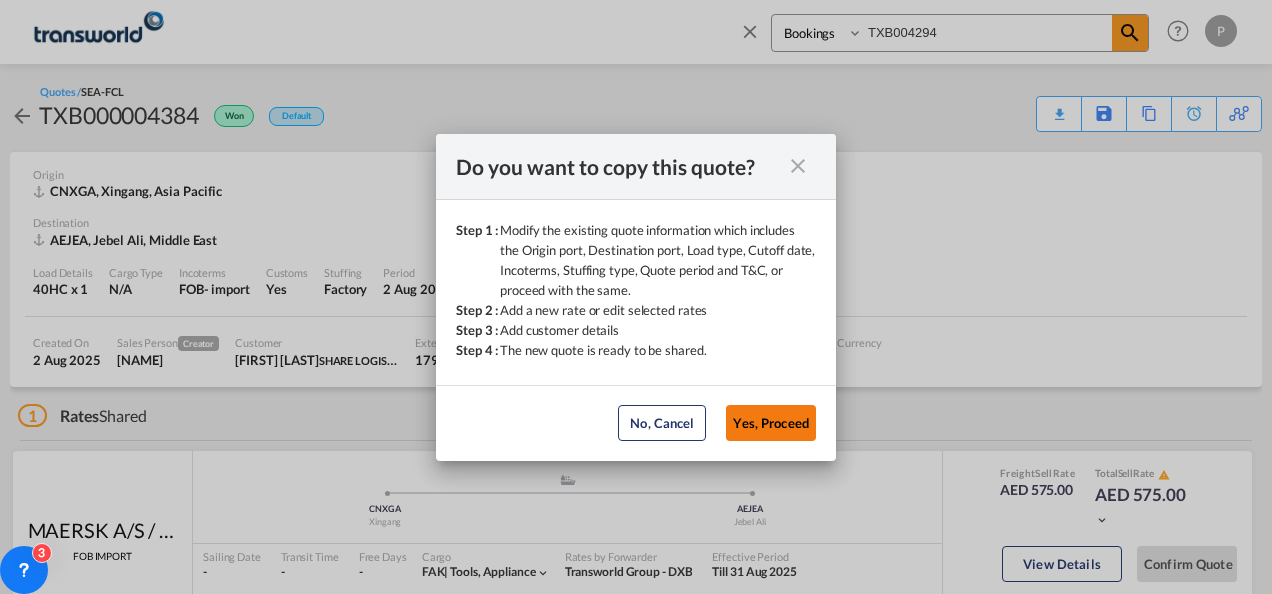 click on "Yes, Proceed" 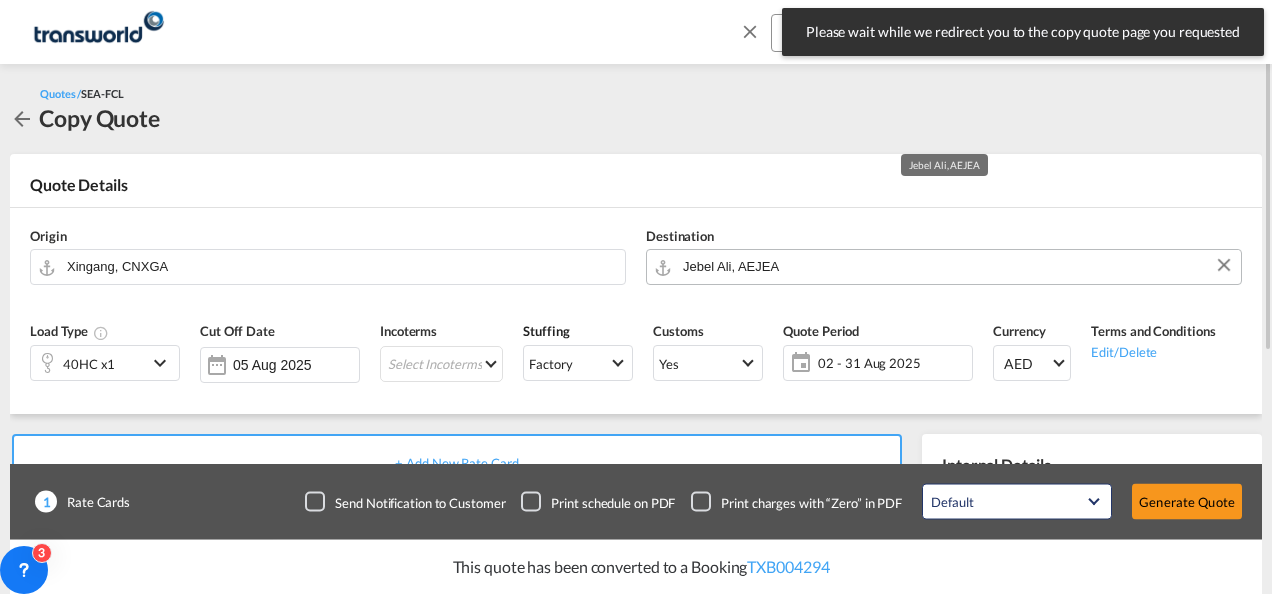 click on "Jebel Ali, AEJEA" at bounding box center [957, 266] 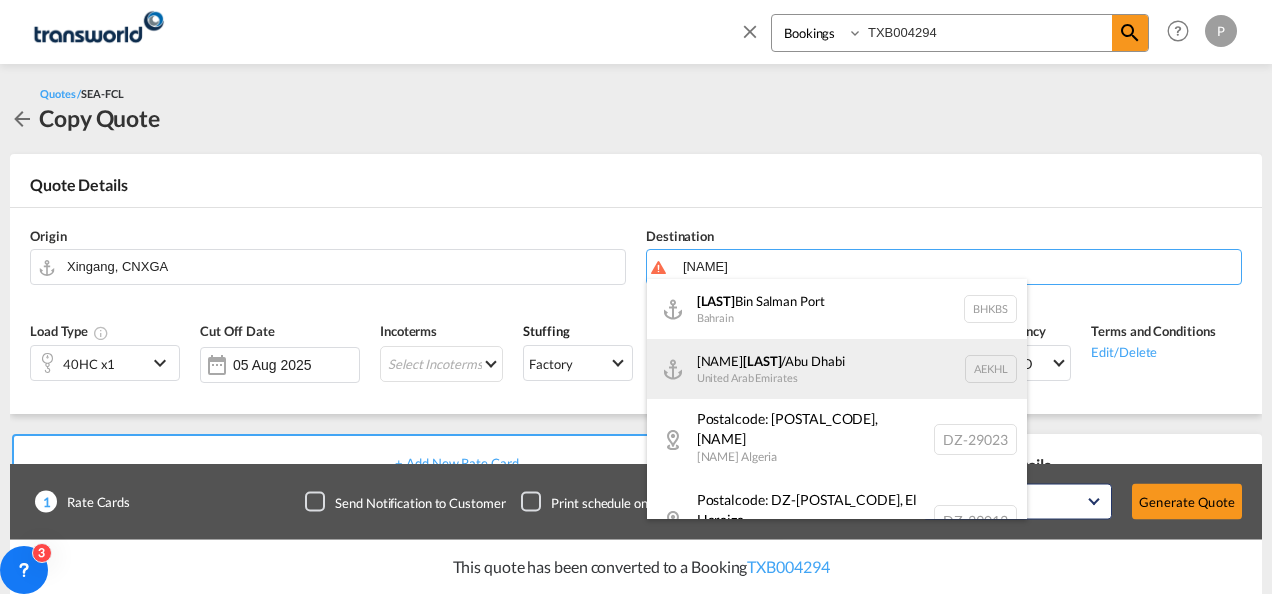 click on "Mina Khalifa /Abu Dhabi
United Arab Emirates
AEKHL" at bounding box center (837, 369) 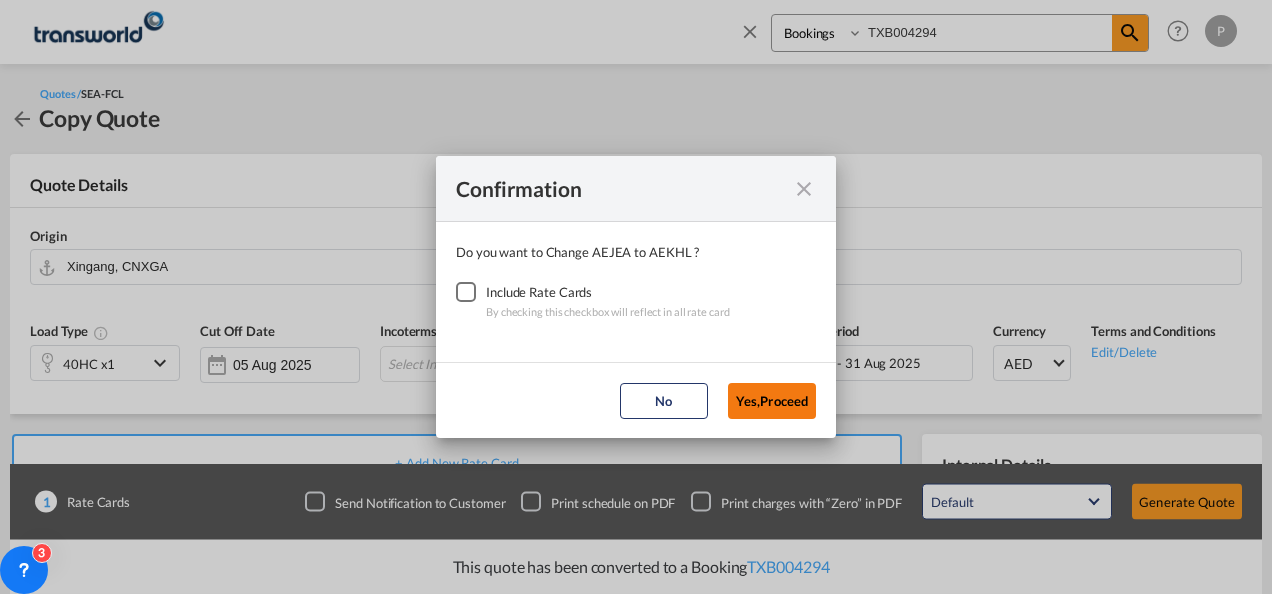 click on "Yes,Proceed" at bounding box center [772, 401] 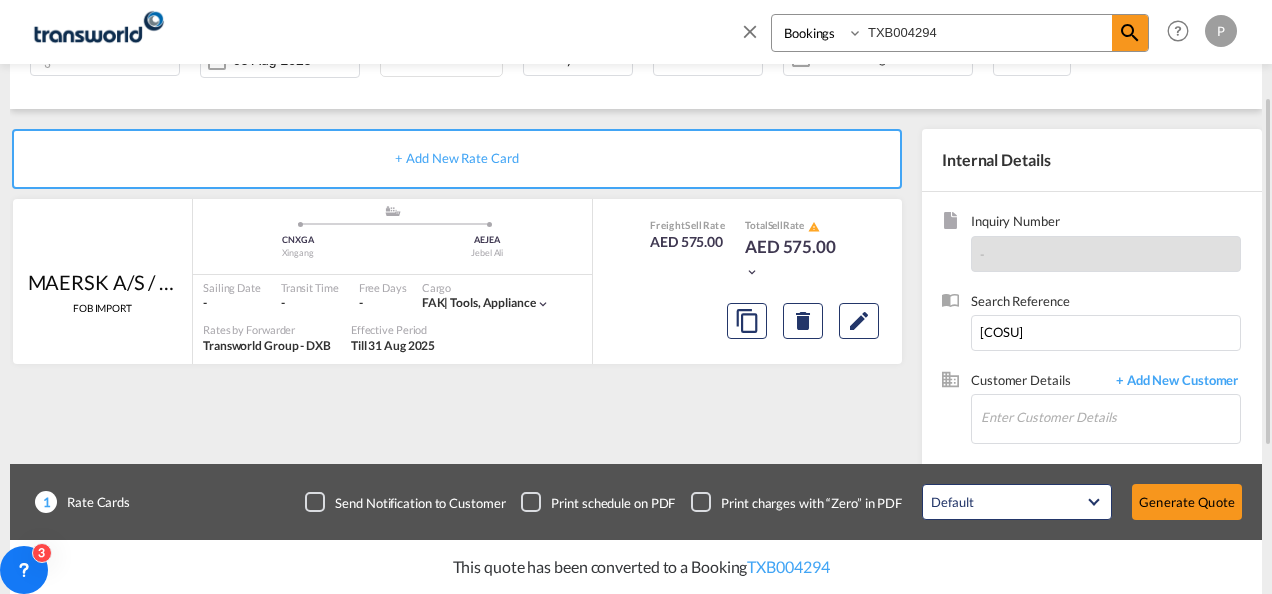 scroll, scrollTop: 308, scrollLeft: 0, axis: vertical 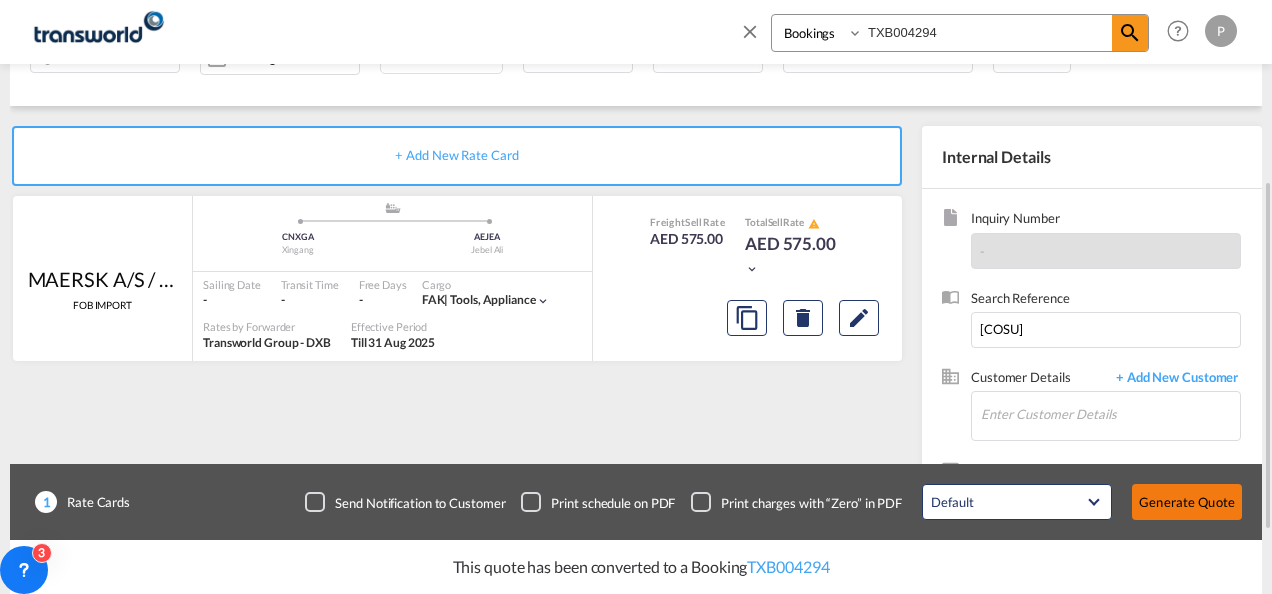 click on "Generate Quote" at bounding box center (1187, 502) 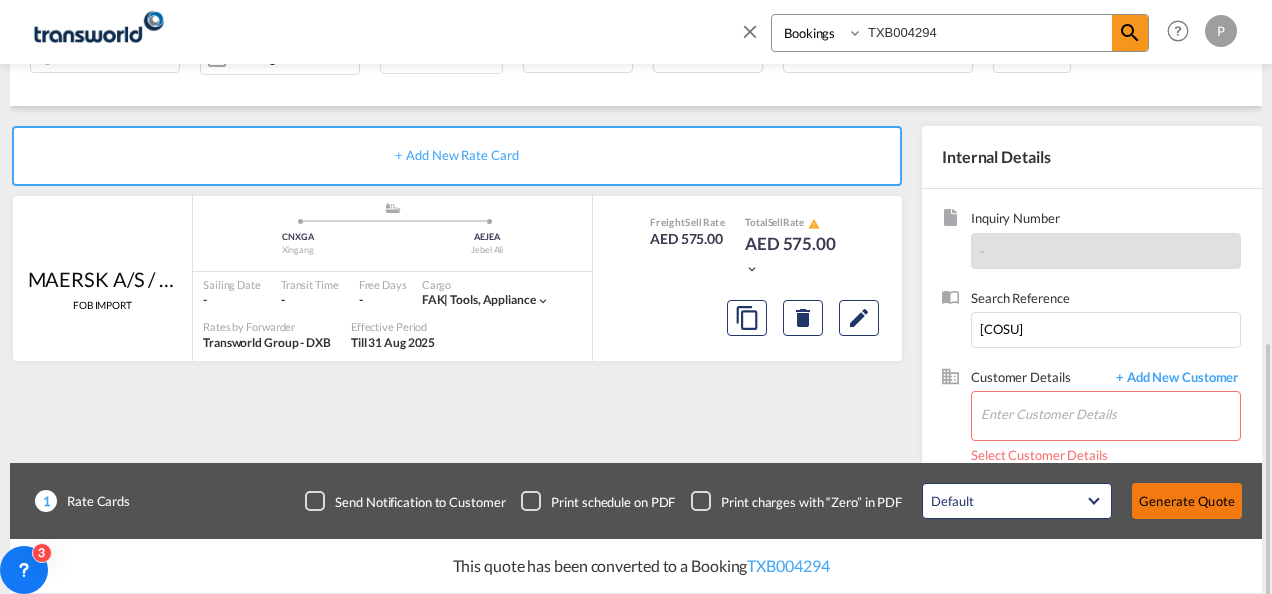 scroll, scrollTop: 412, scrollLeft: 0, axis: vertical 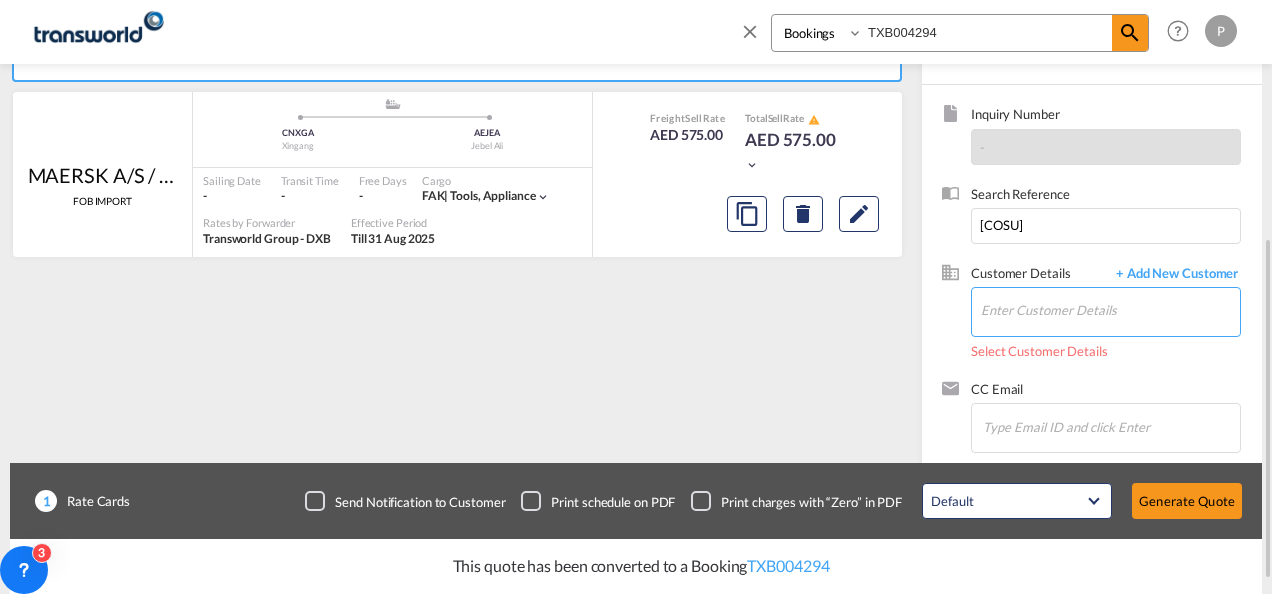 click on "Enter Customer Details" at bounding box center [1110, 310] 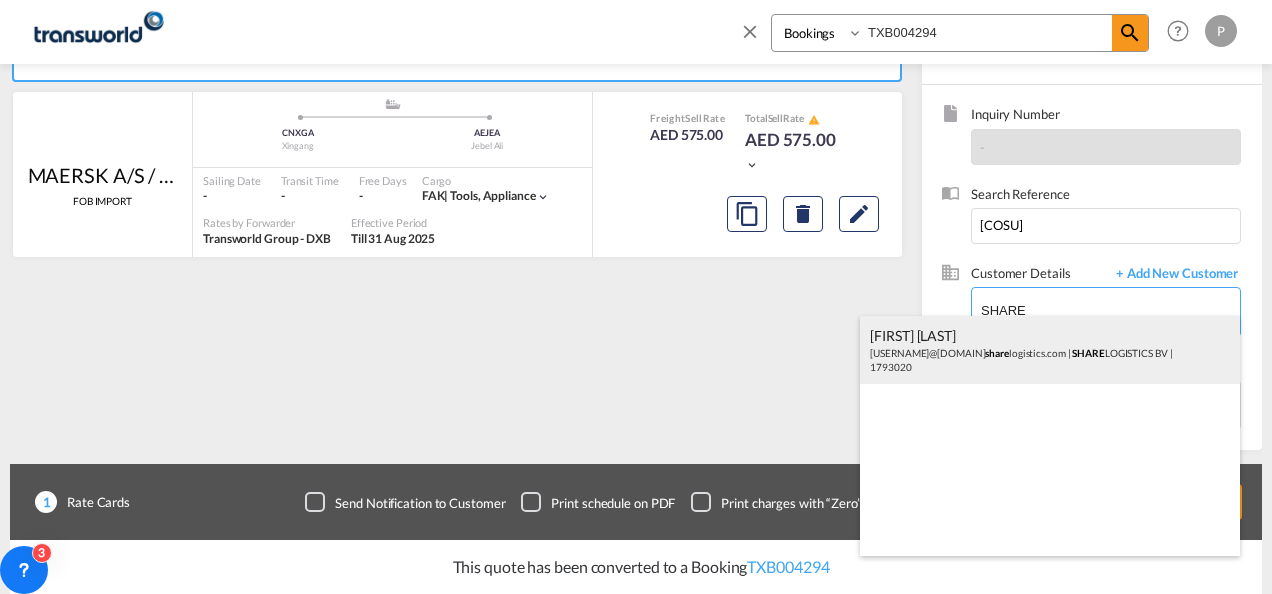 click on "[FIRST] [LAST] [EMAIL] | SHARE LOGISTICS BV
|   1793020" at bounding box center [1050, 350] 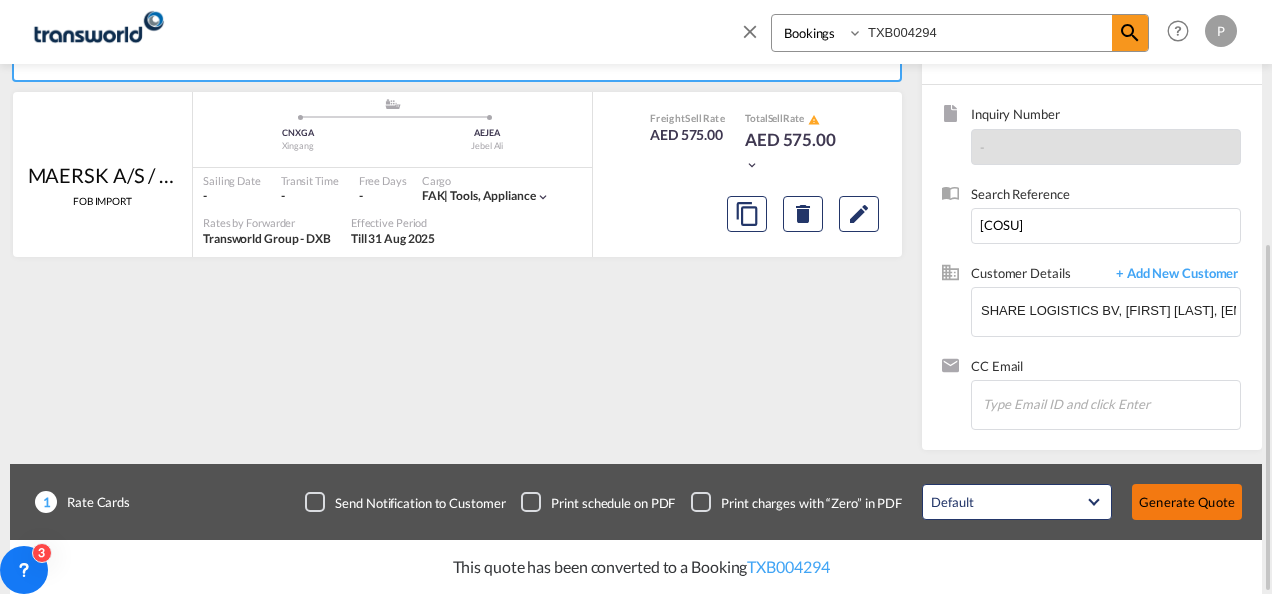 click on "Generate Quote" at bounding box center [1187, 502] 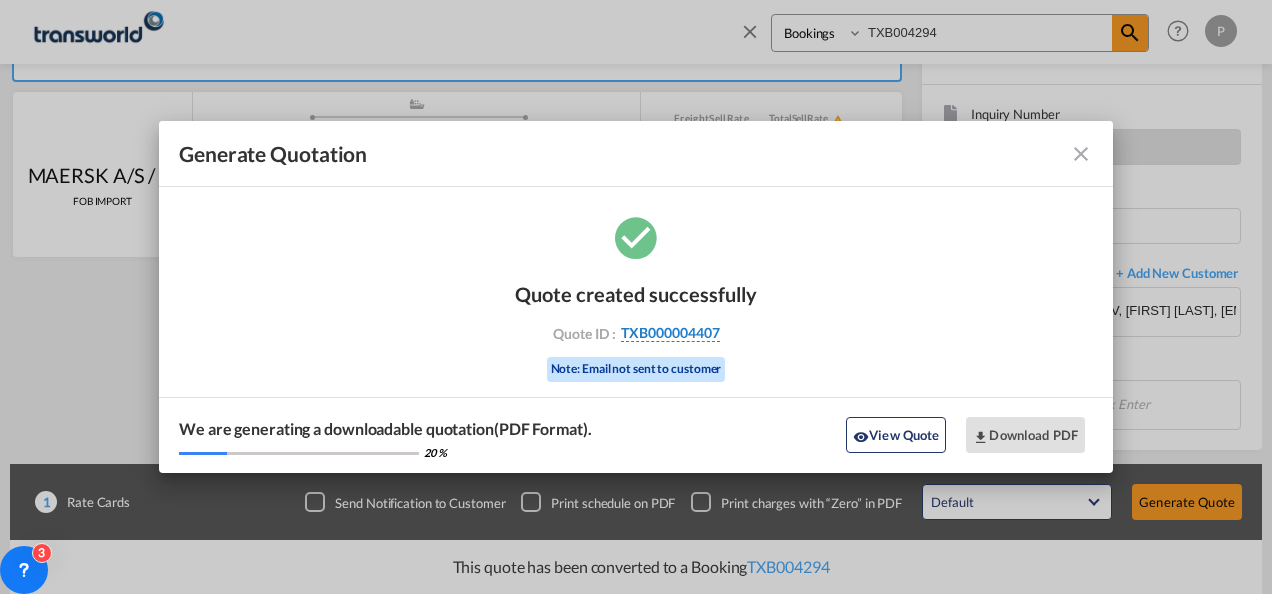 click on "TXB000004407" at bounding box center [670, 333] 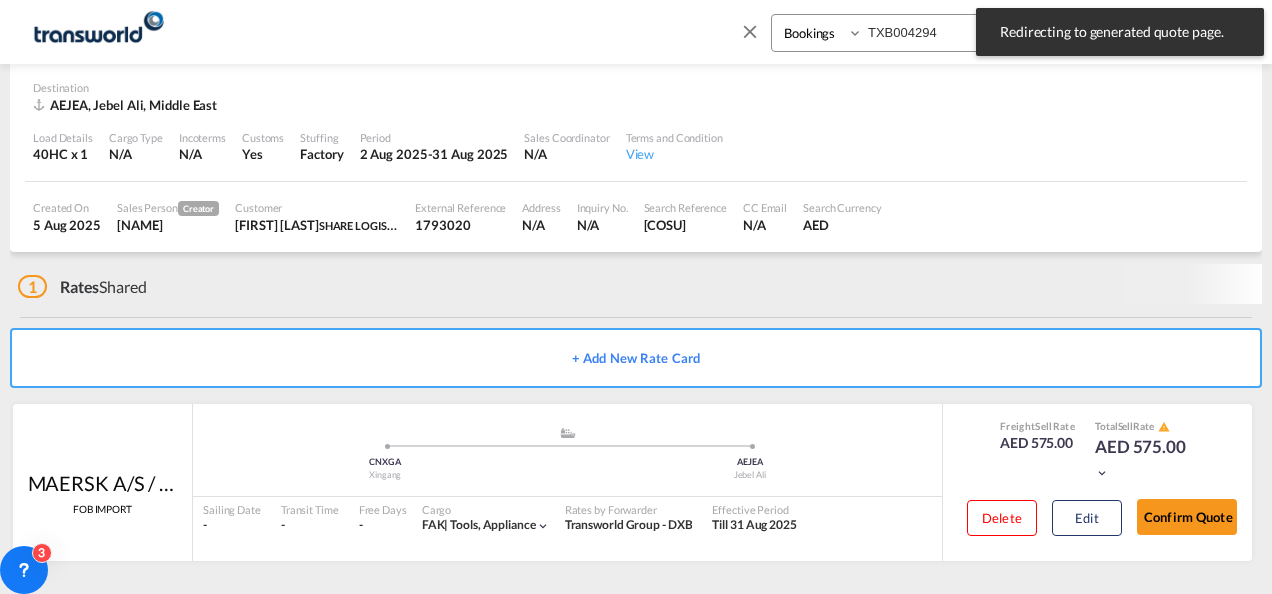 scroll, scrollTop: 124, scrollLeft: 0, axis: vertical 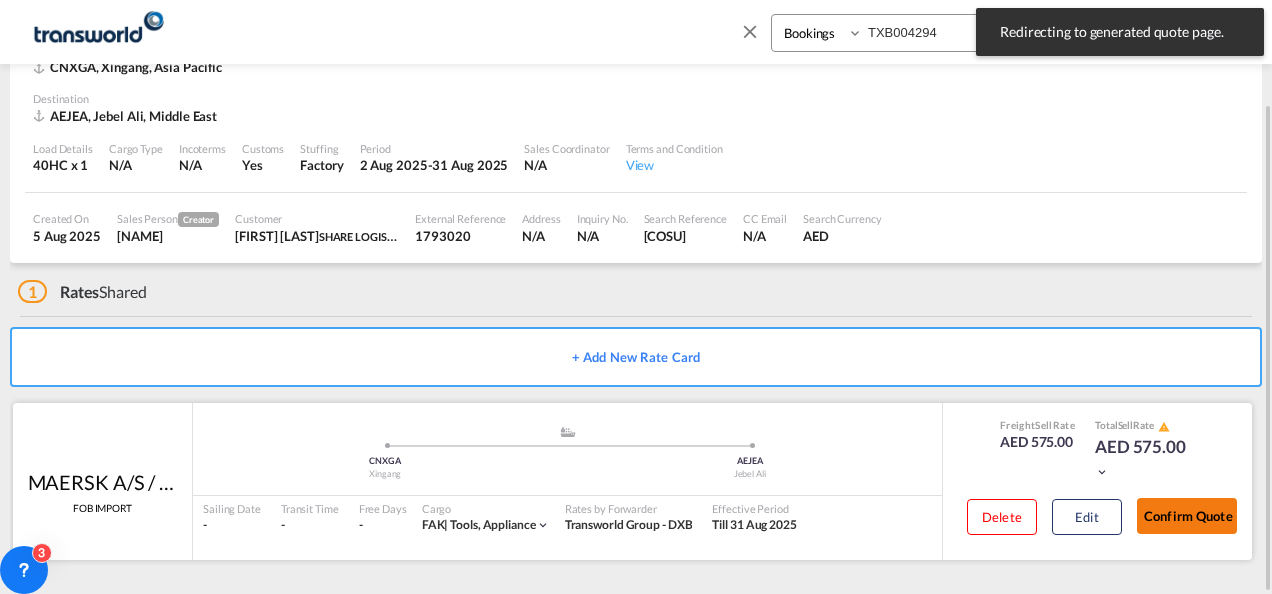 click on "Confirm Quote" at bounding box center [1187, 516] 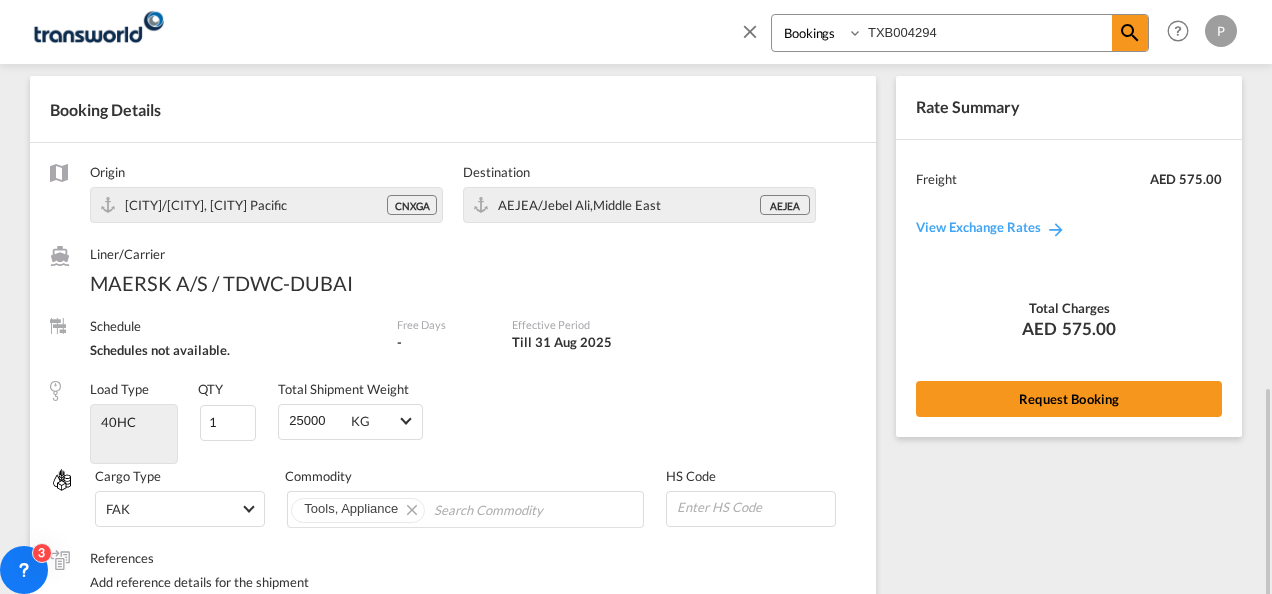 scroll, scrollTop: 0, scrollLeft: 0, axis: both 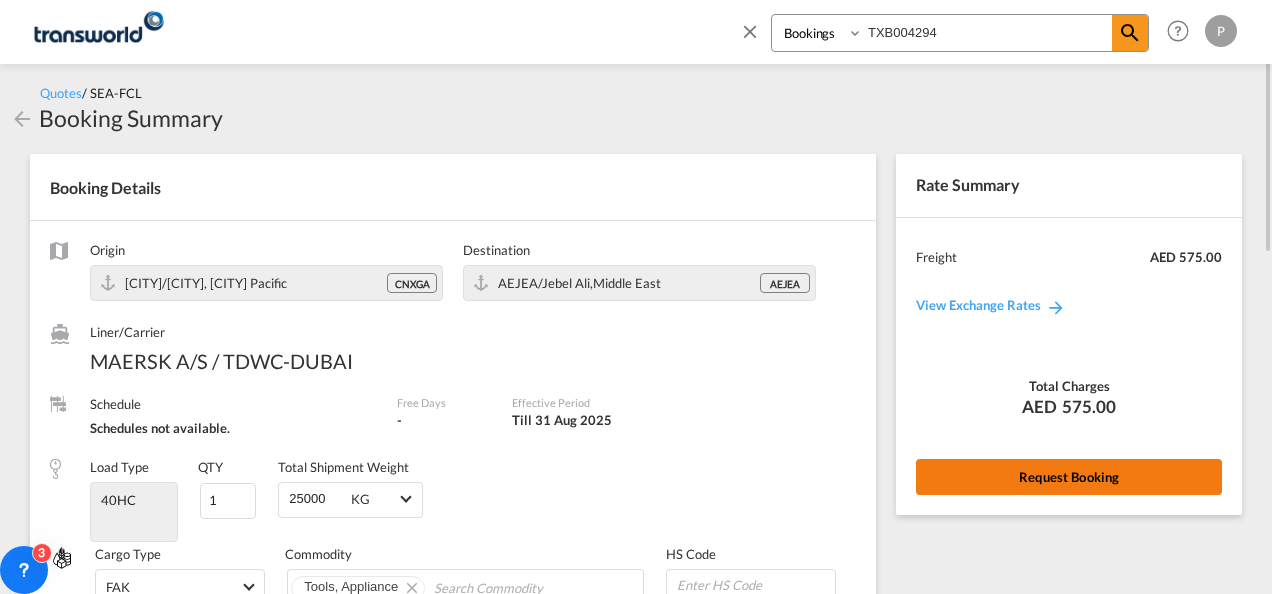 click on "Request Booking" at bounding box center [1069, 477] 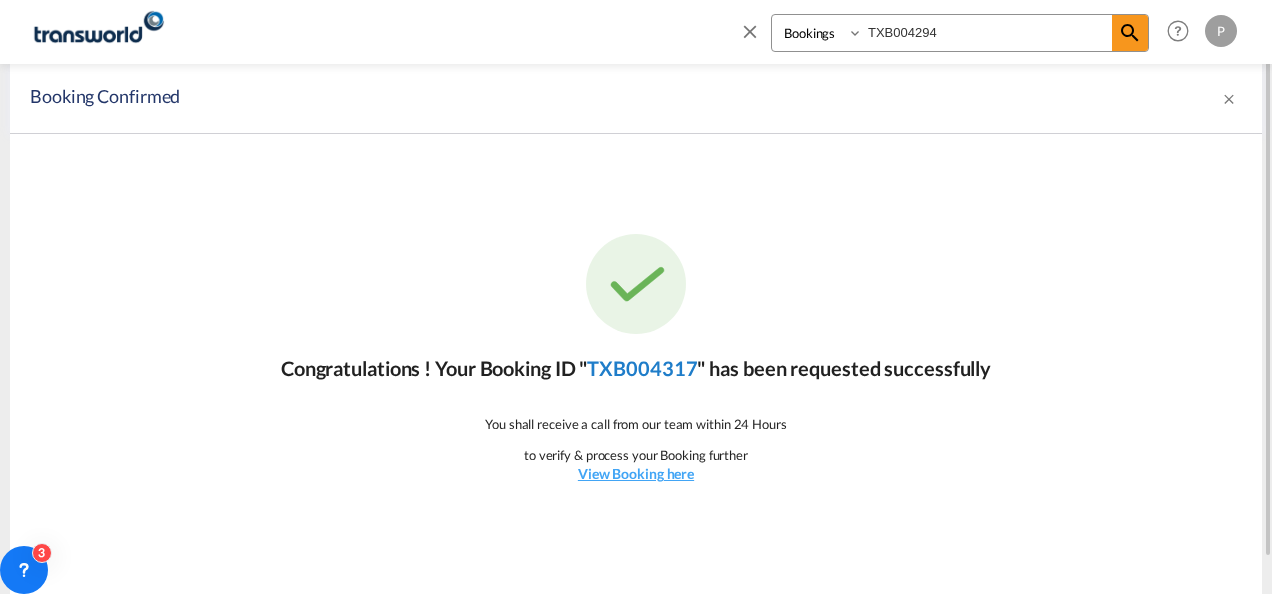 click on "TXB004317" 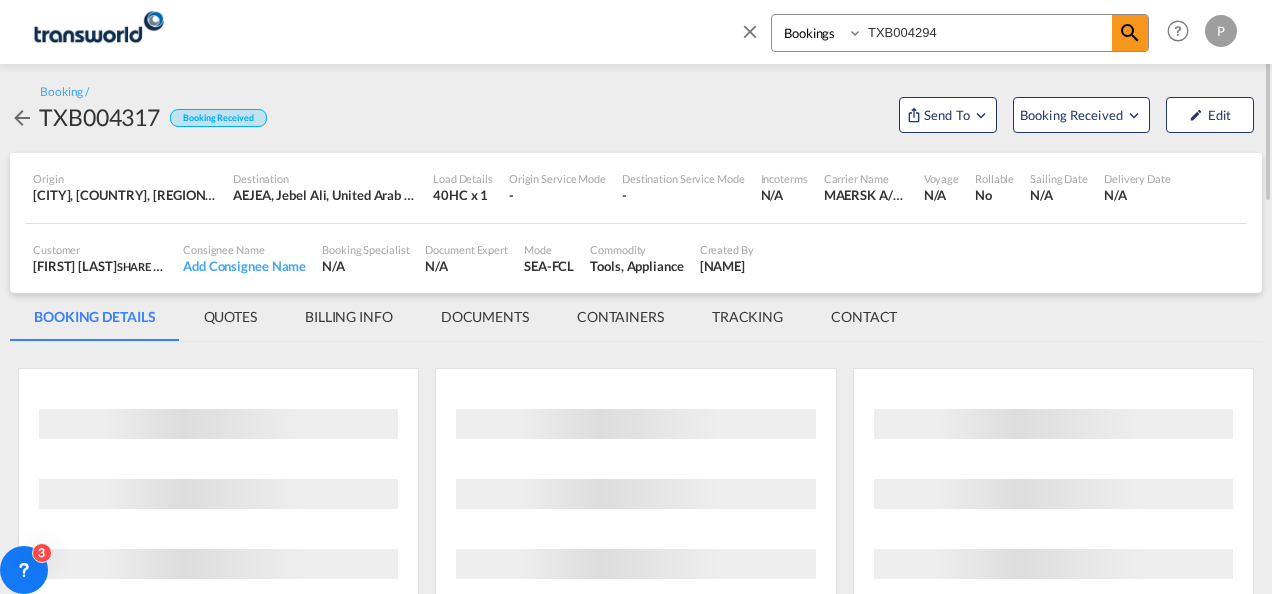 scroll, scrollTop: 0, scrollLeft: 0, axis: both 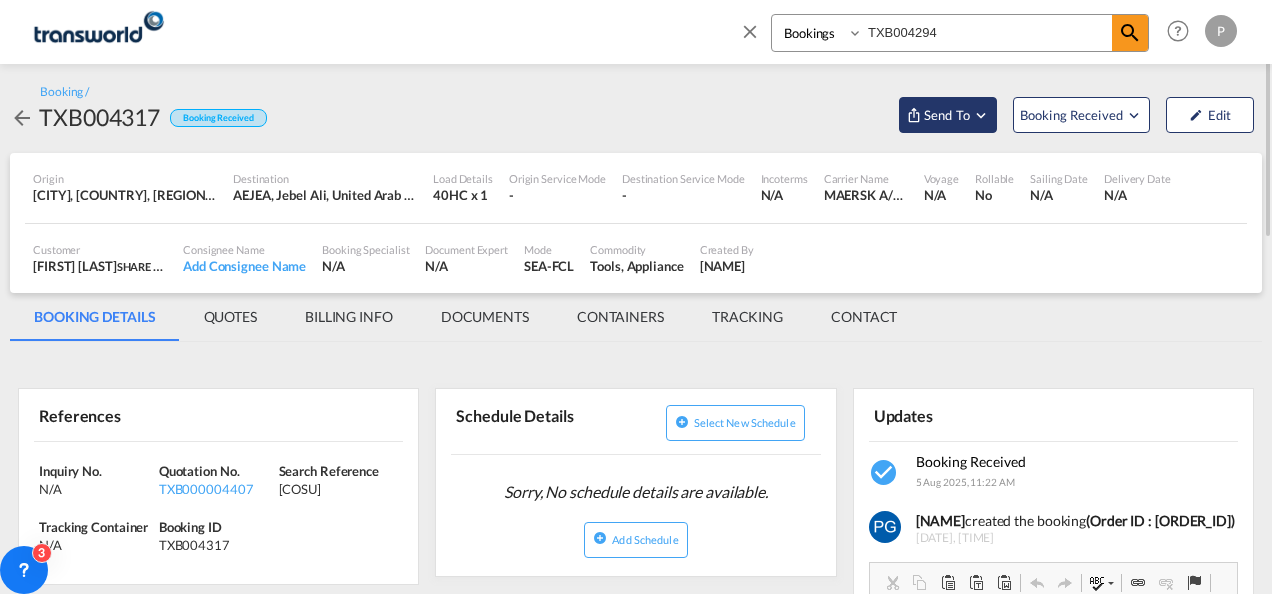 click at bounding box center (914, 115) 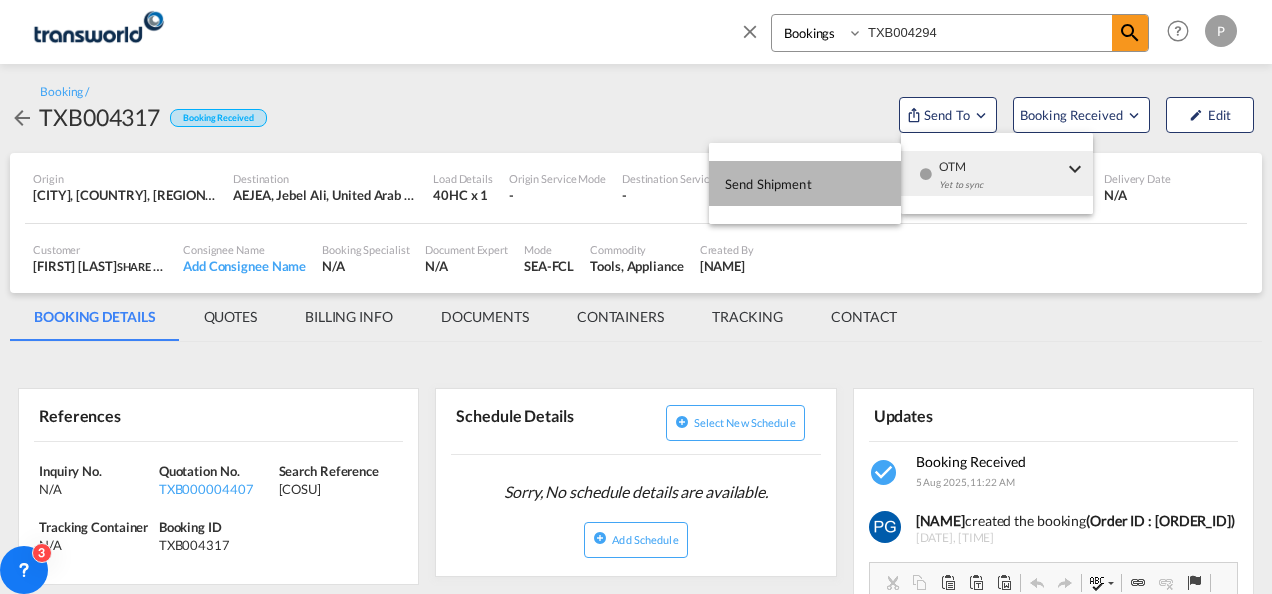 click on "Send Shipment" at bounding box center [768, 184] 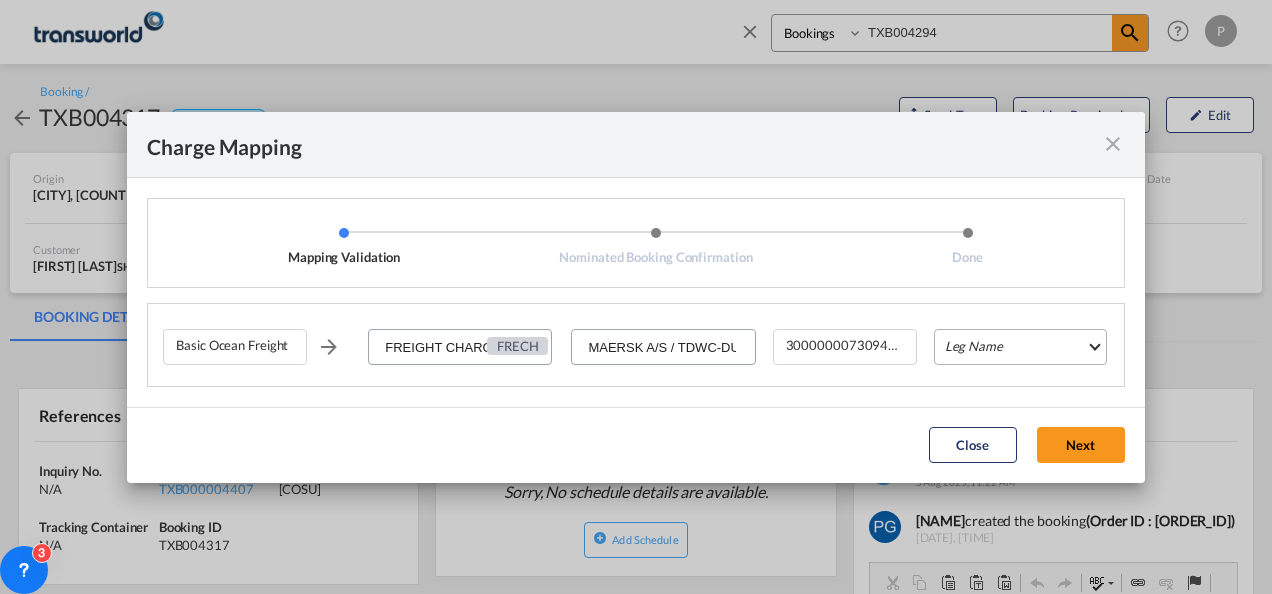 click on "Leg Name HANDLING ORIGIN VESSEL HANDLING DESTINATION OTHERS TL PICK UP CUSTOMS ORIGIN CUSTOMS DESTINATION TL DELIVERY" at bounding box center (1020, 347) 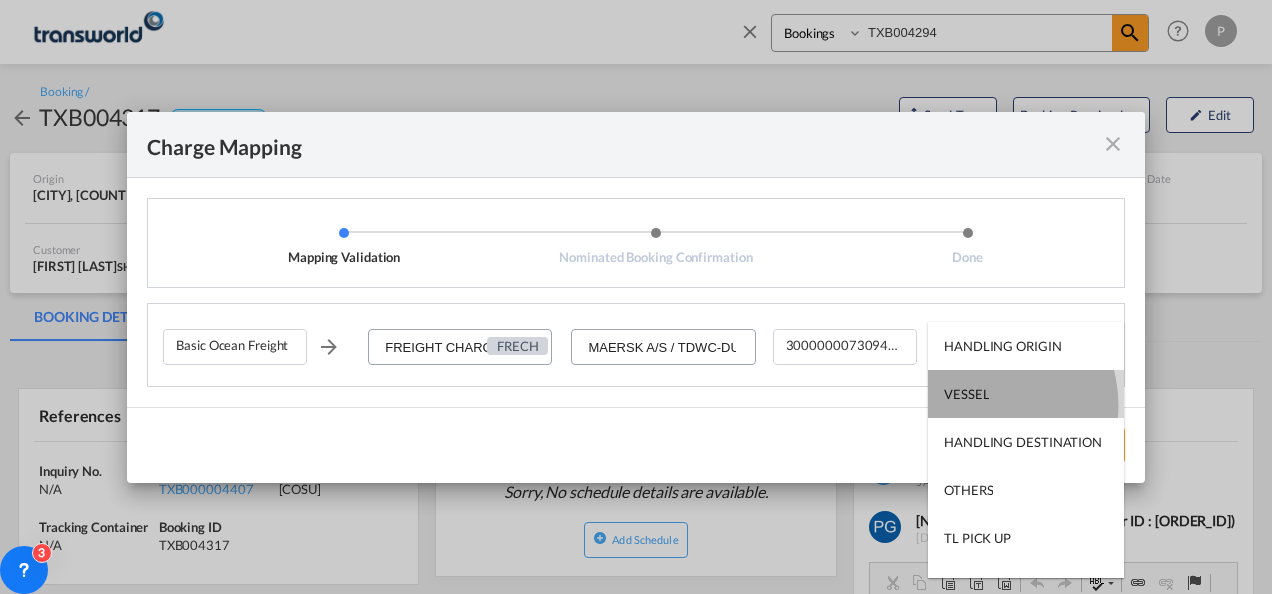 click on "VESSEL" at bounding box center [1026, 394] 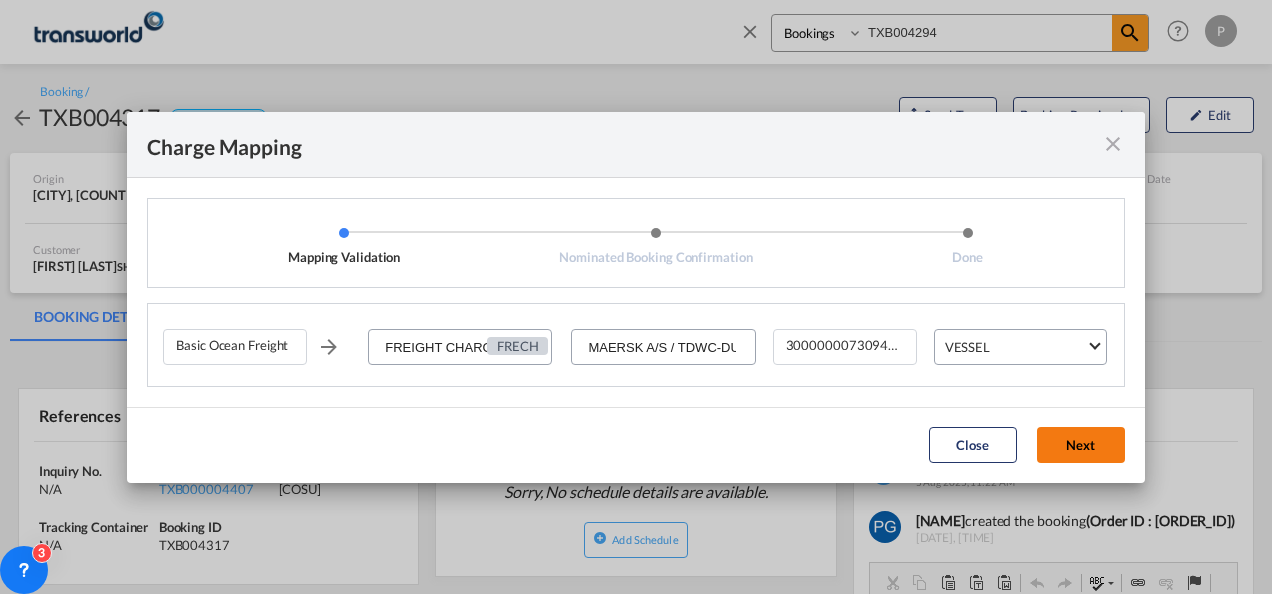 click on "Next" 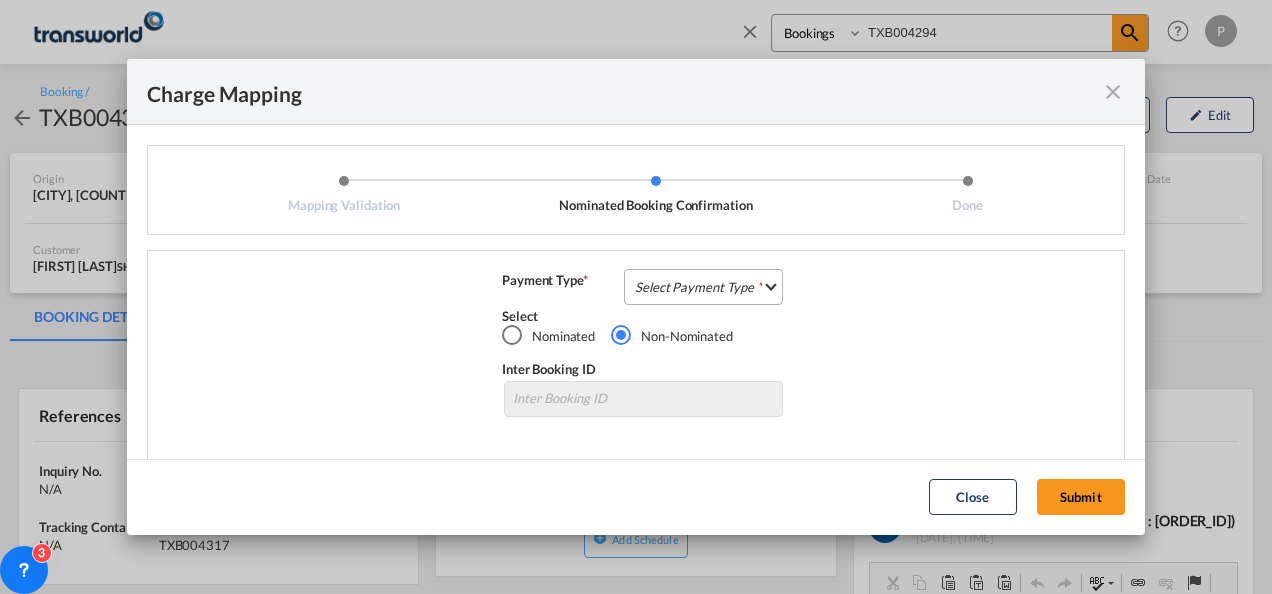 click on "Select Payment Type
COLLECT
PREPAID" at bounding box center (703, 287) 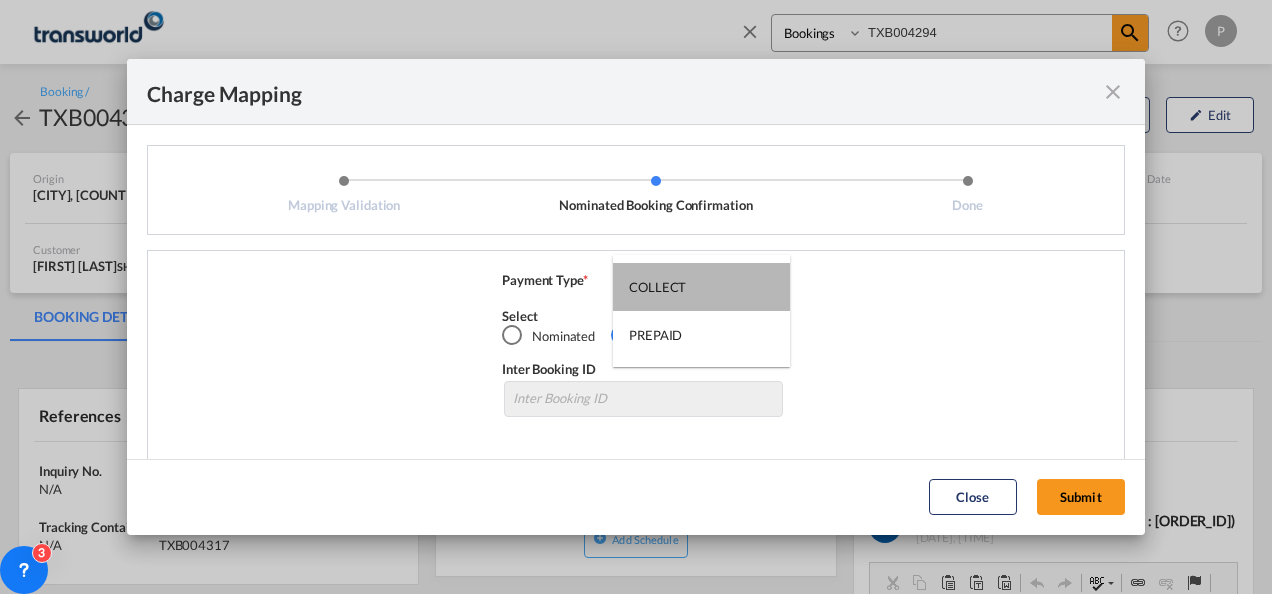 click on "COLLECT" at bounding box center [701, 287] 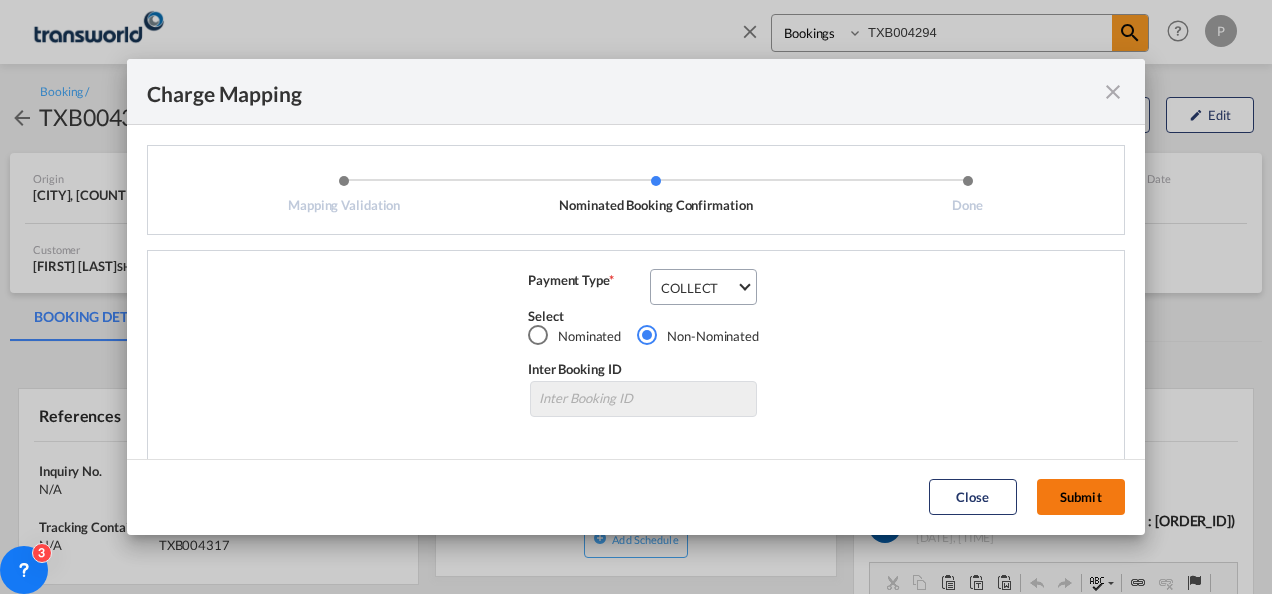 click on "Submit" 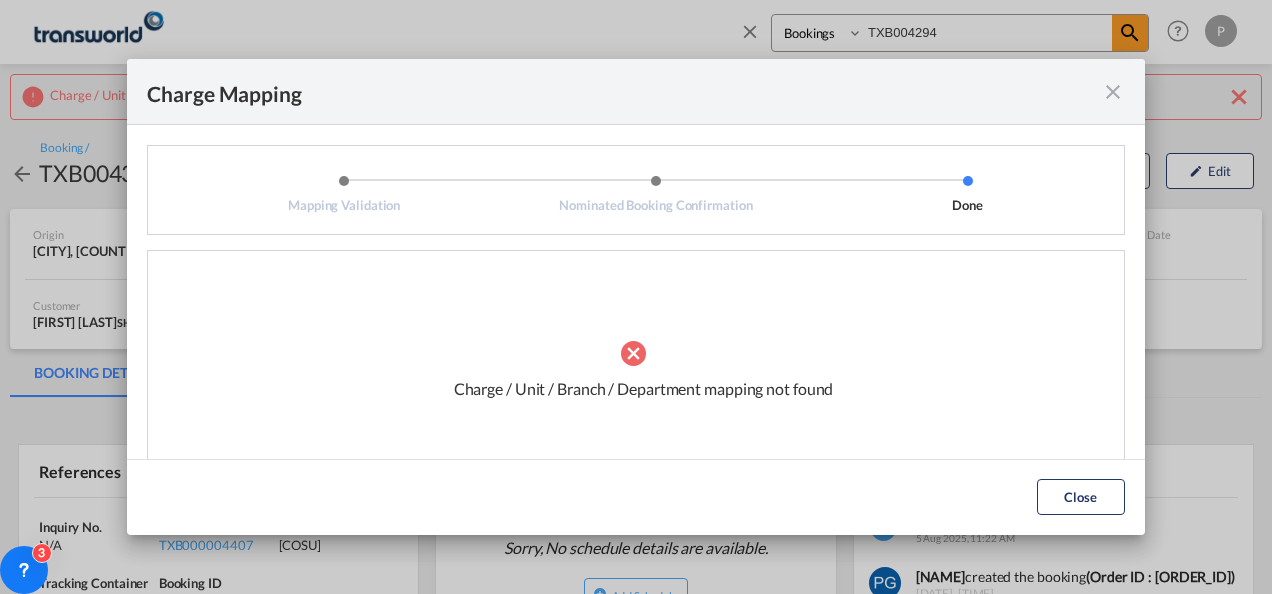 click at bounding box center (1113, 92) 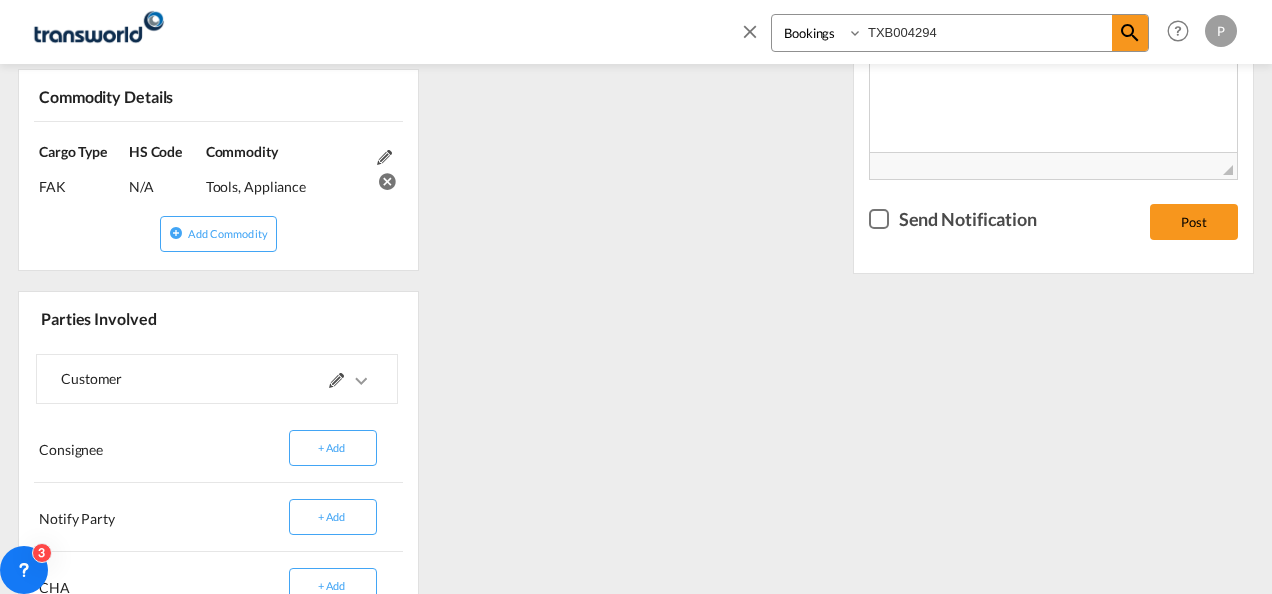 scroll, scrollTop: 826, scrollLeft: 0, axis: vertical 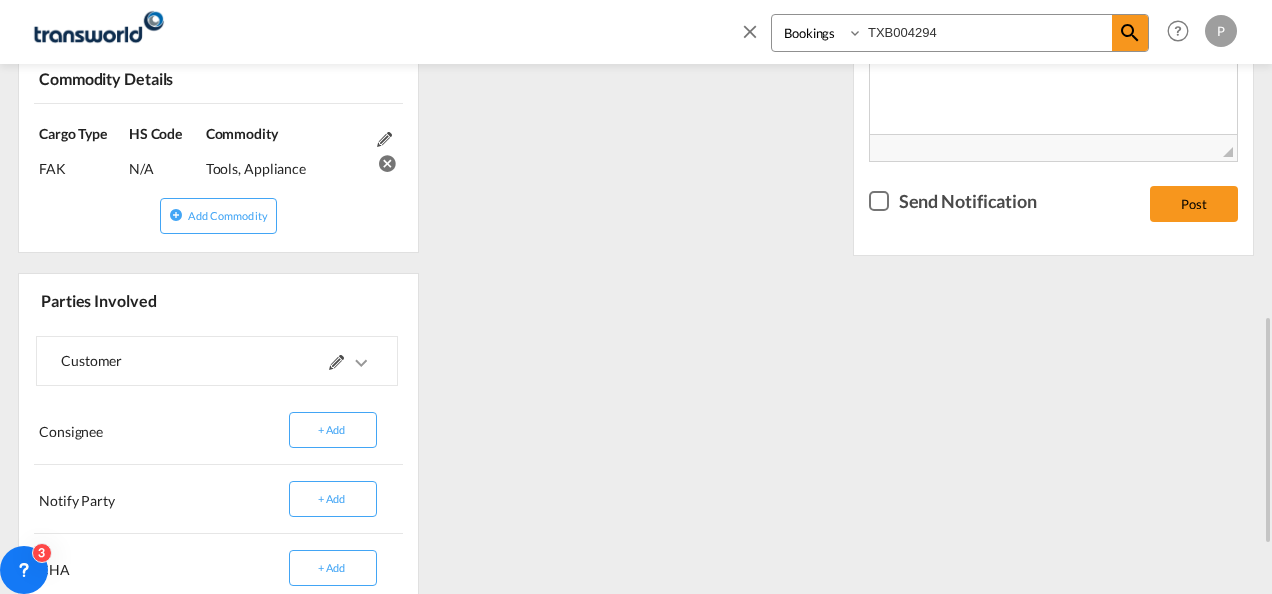 click at bounding box center (336, 362) 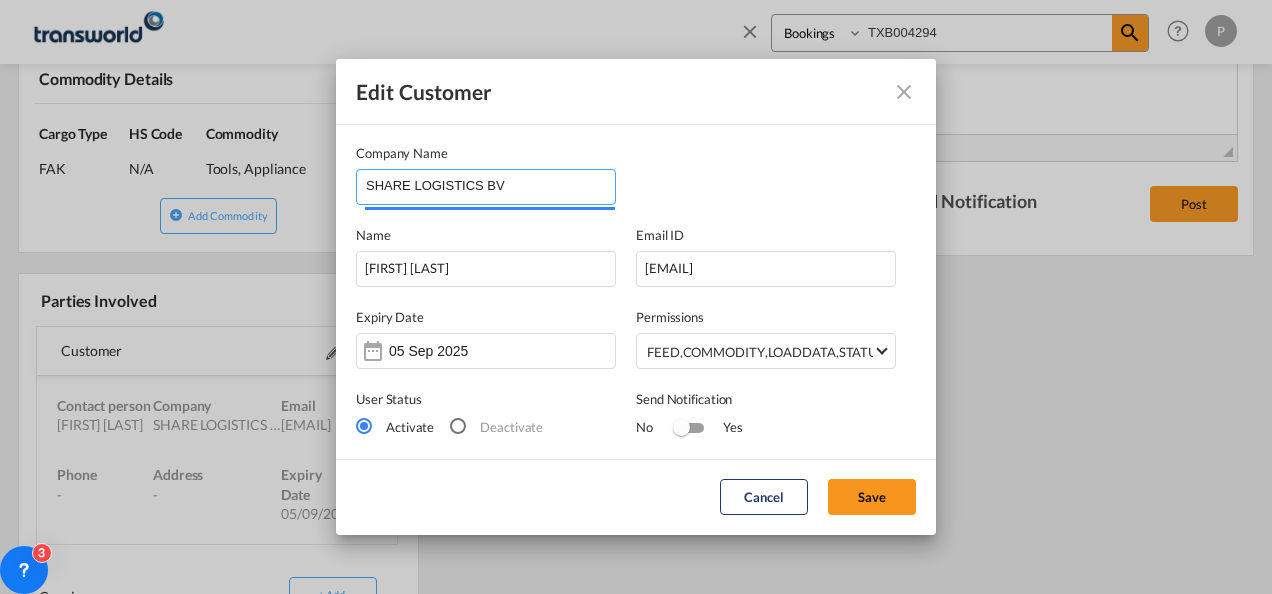 click on "SHARE LOGISTICS BV" at bounding box center [490, 185] 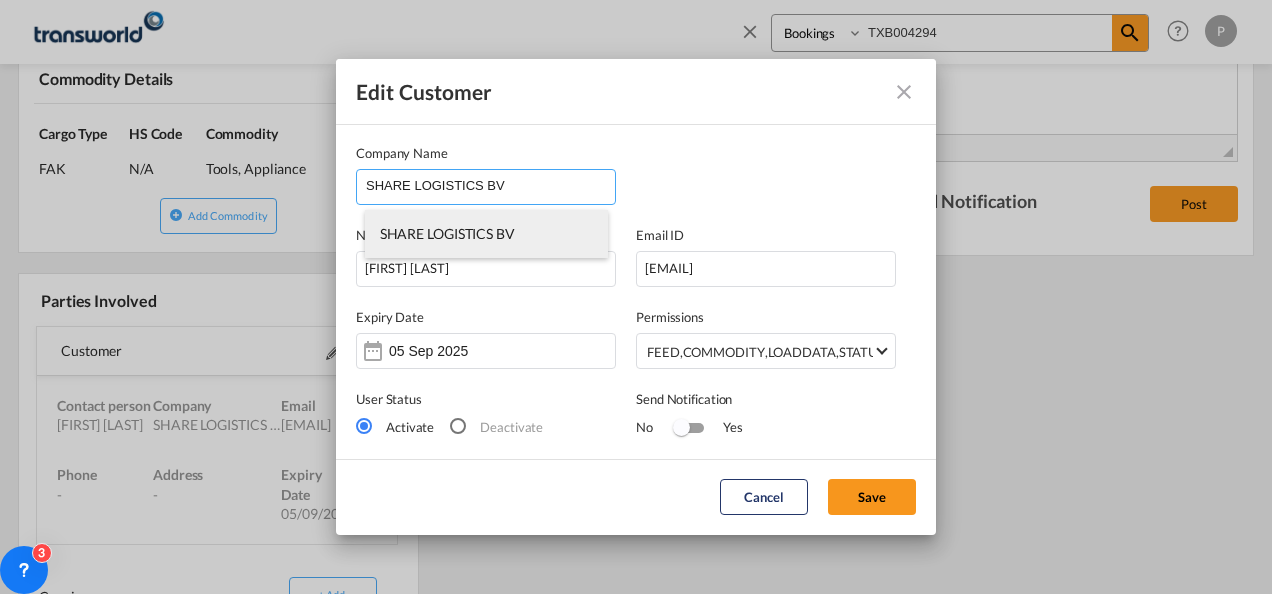 click on "SHARE LOGISTICS BV" at bounding box center [447, 233] 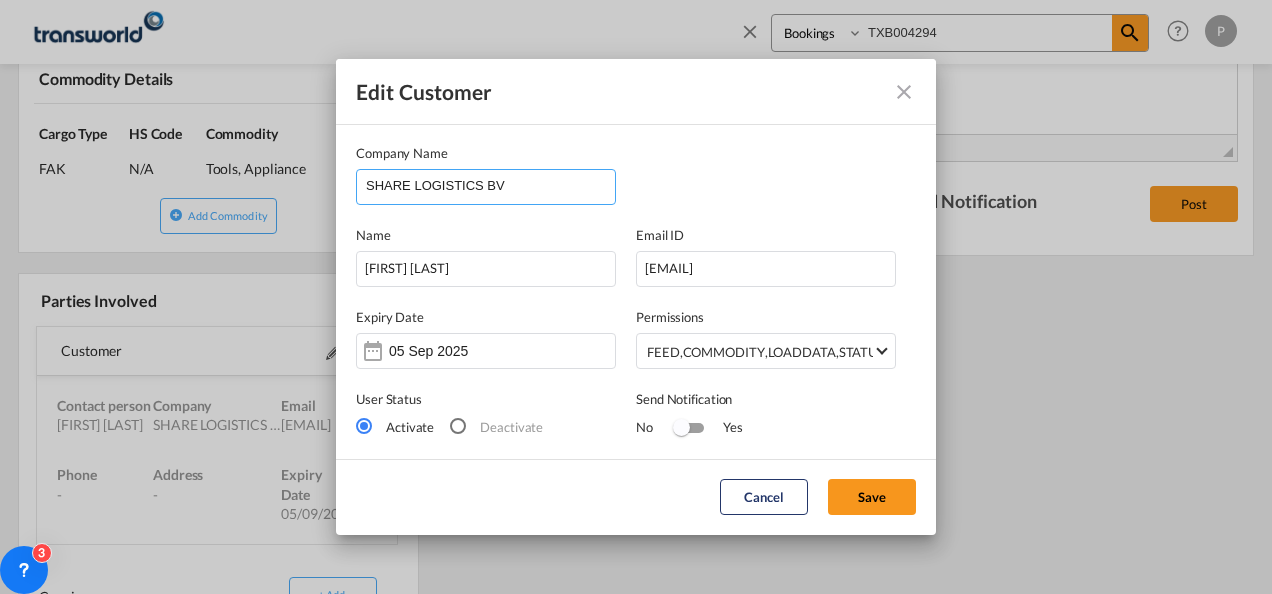 type on "imports@example.com" 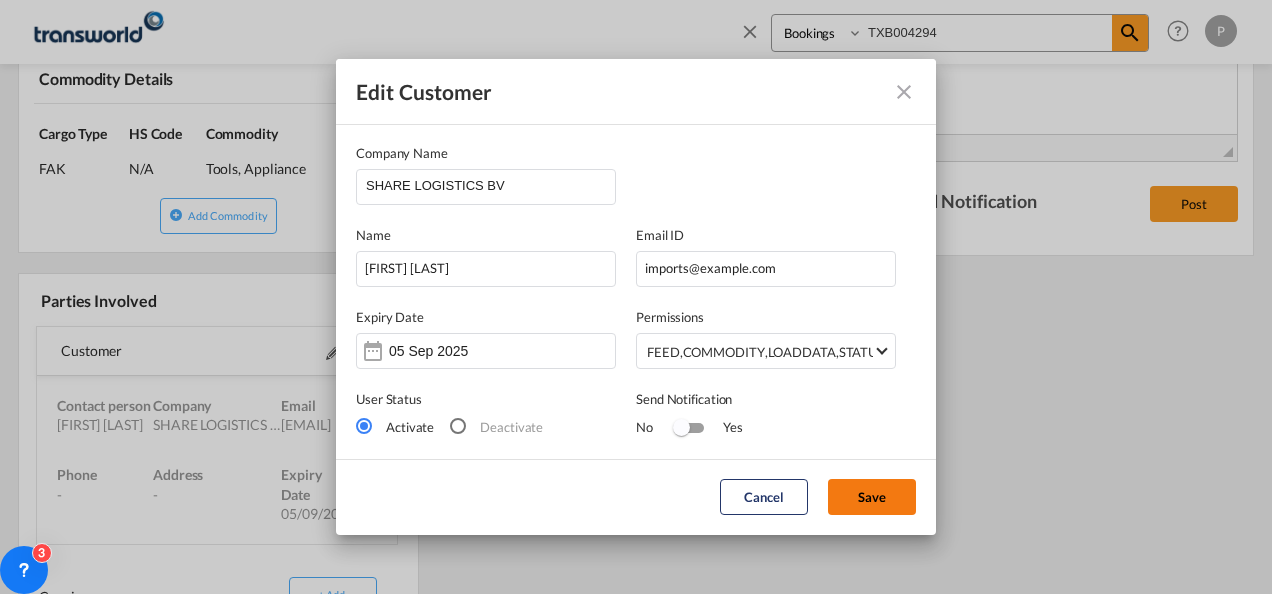click on "Save" 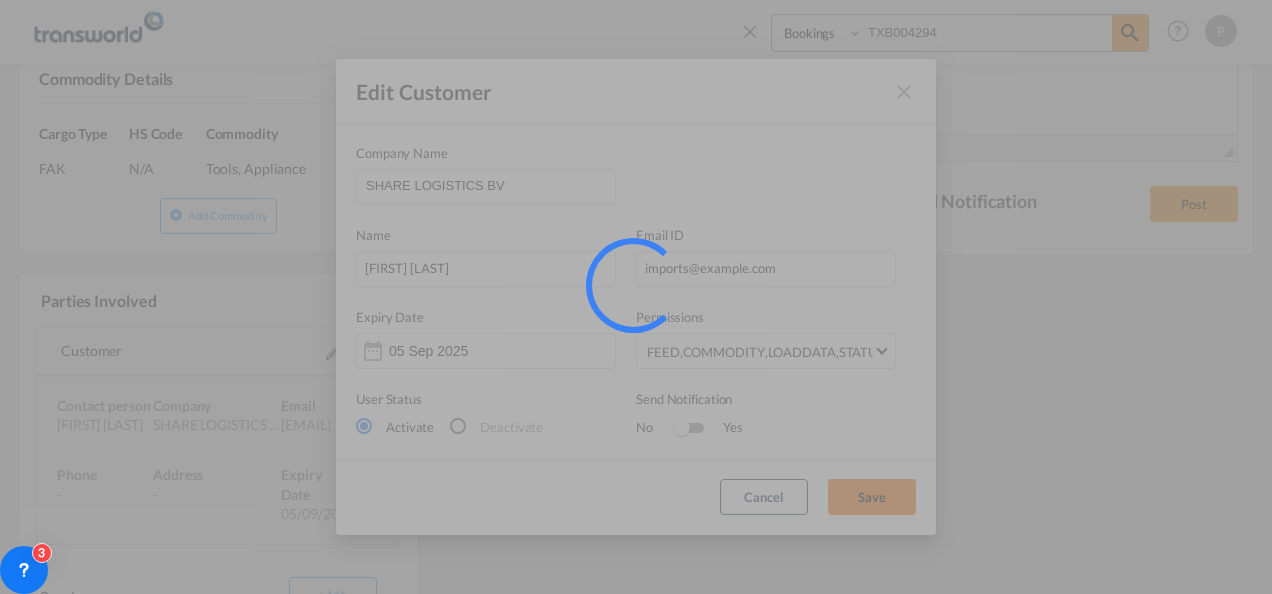 type 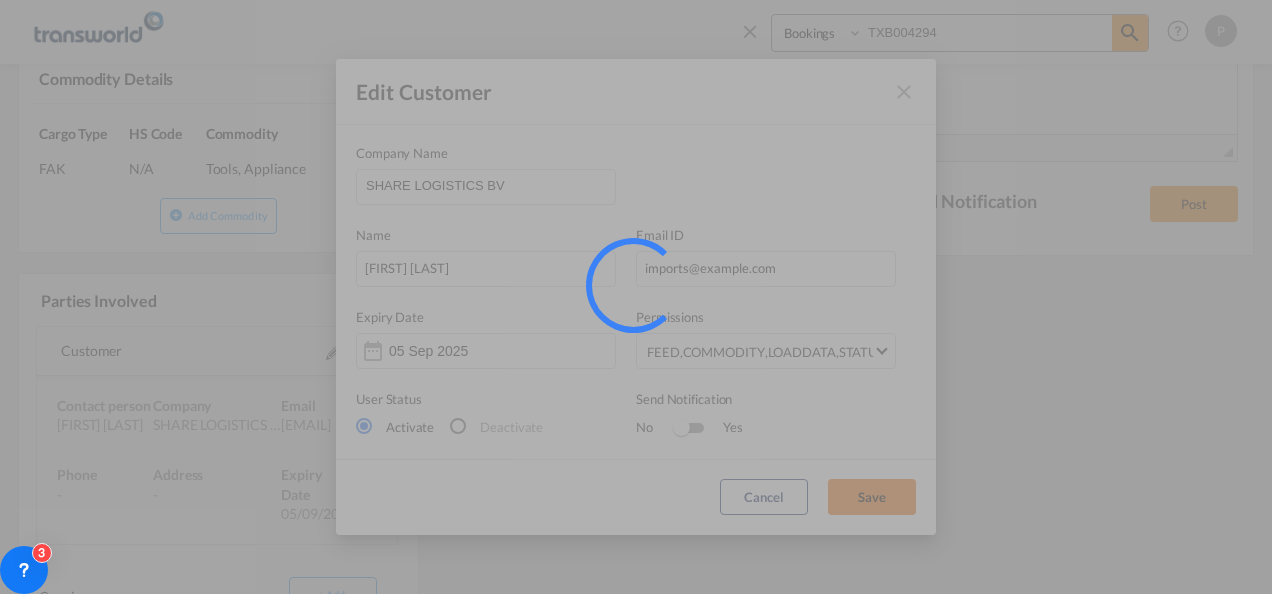 type 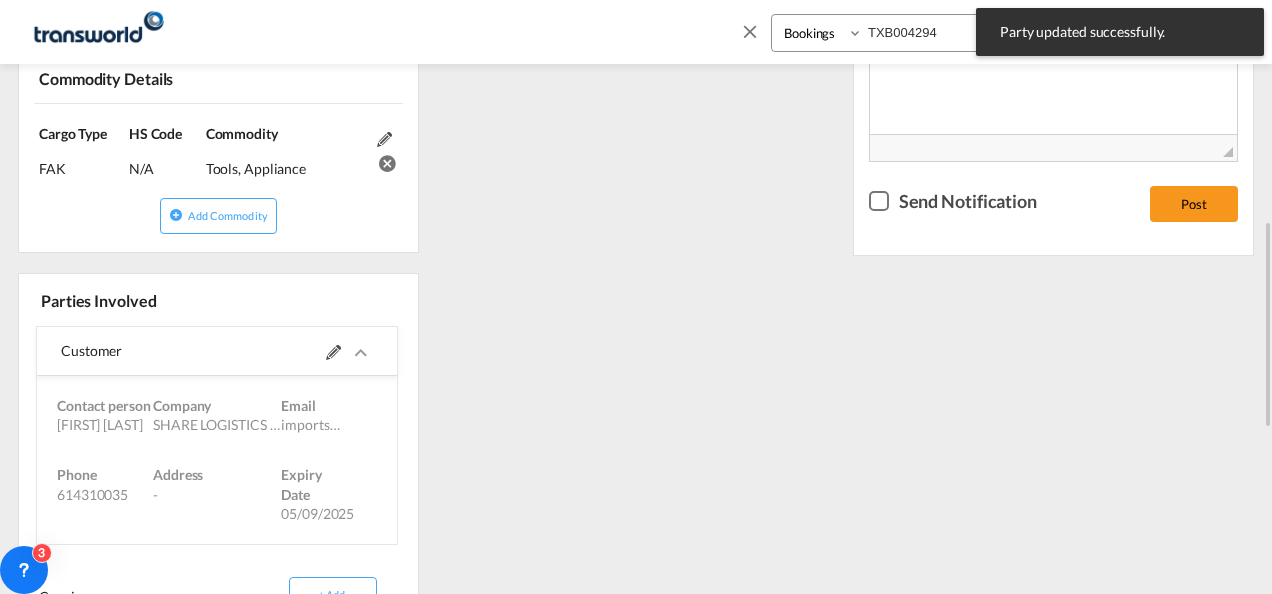 scroll, scrollTop: 0, scrollLeft: 0, axis: both 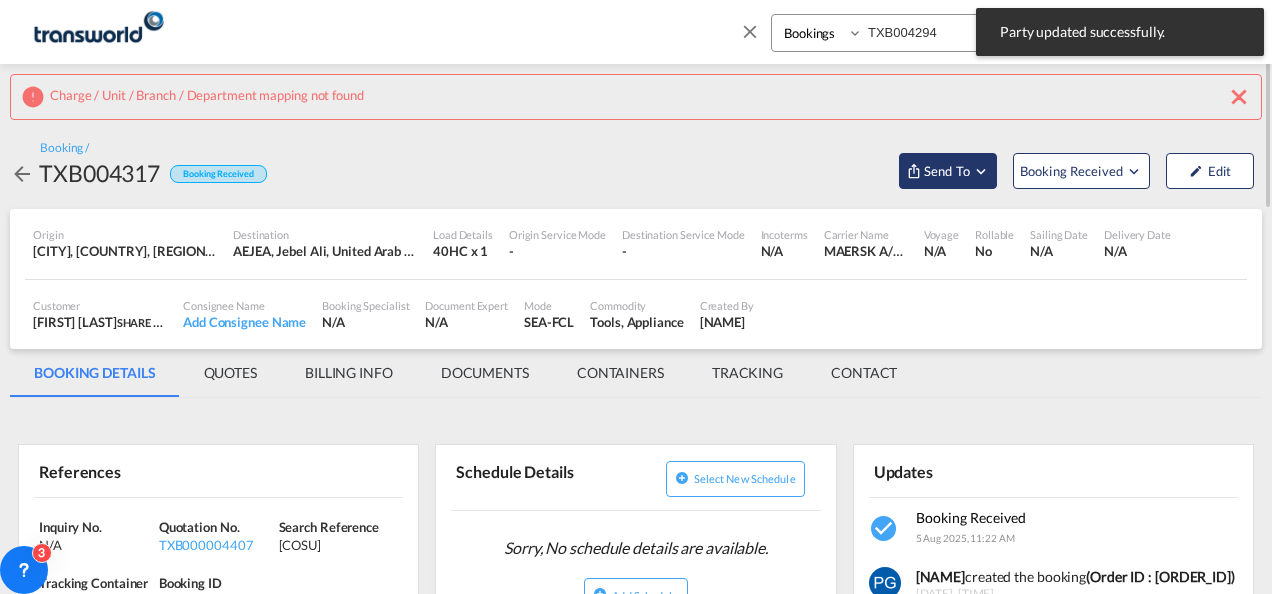 click on "Send To" at bounding box center (947, 171) 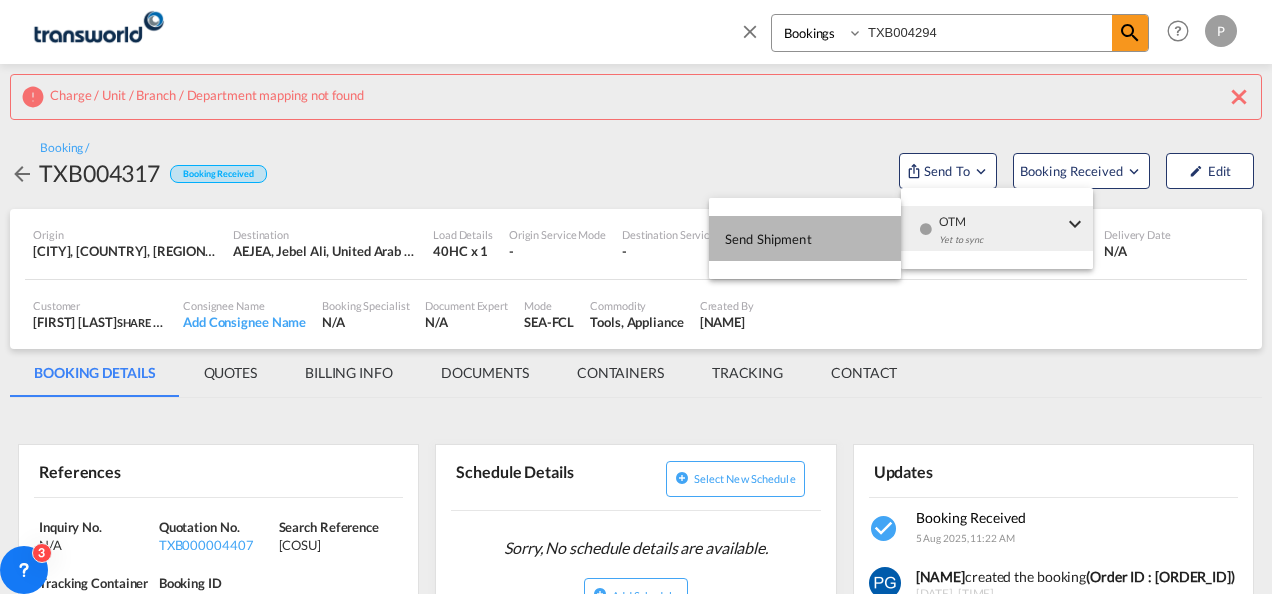 click on "Send Shipment" at bounding box center (805, 238) 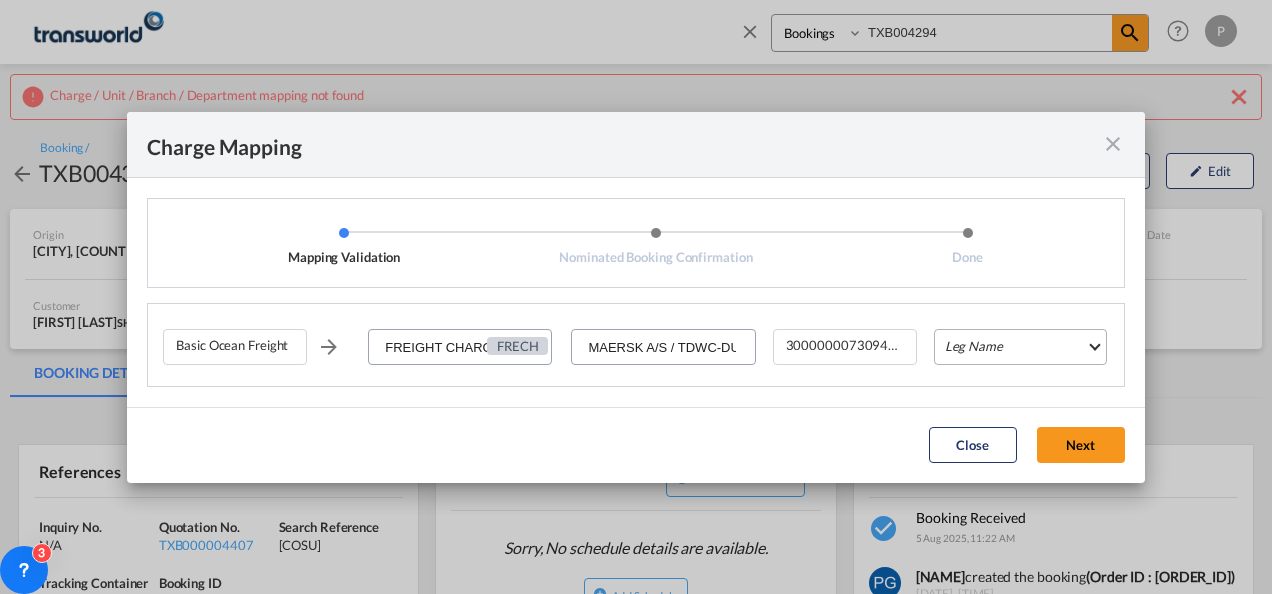 click on "Leg Name HANDLING ORIGIN VESSEL HANDLING DESTINATION OTHERS TL PICK UP CUSTOMS ORIGIN CUSTOMS DESTINATION TL DELIVERY" at bounding box center [1020, 347] 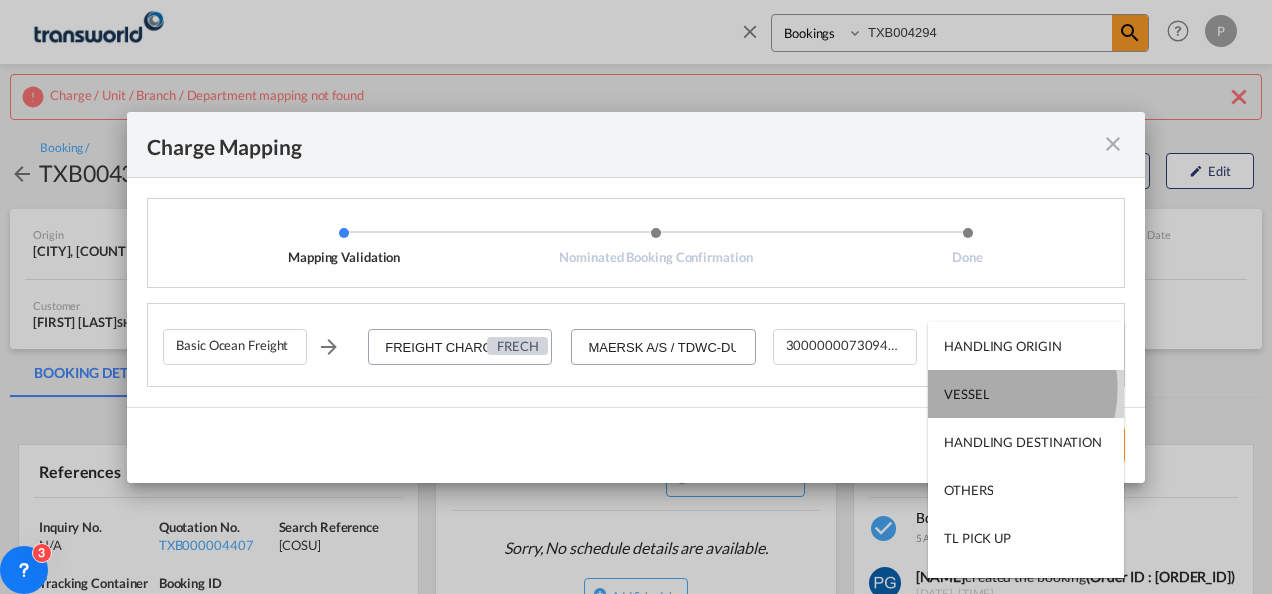 click on "VESSEL" at bounding box center [966, 394] 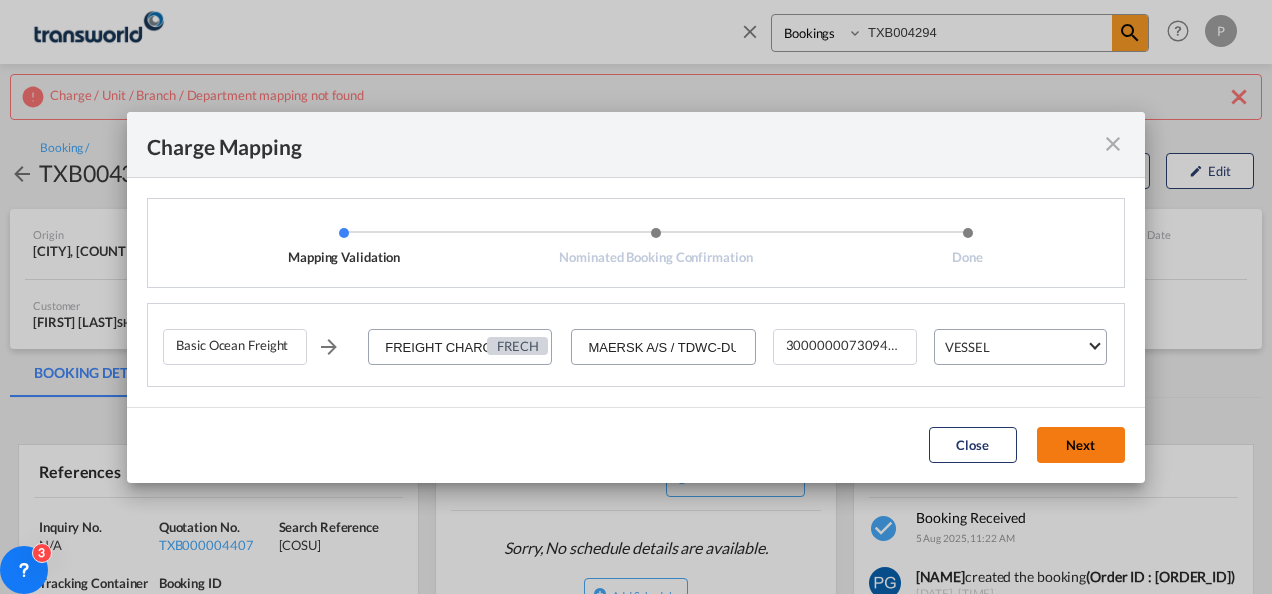 click on "Next" 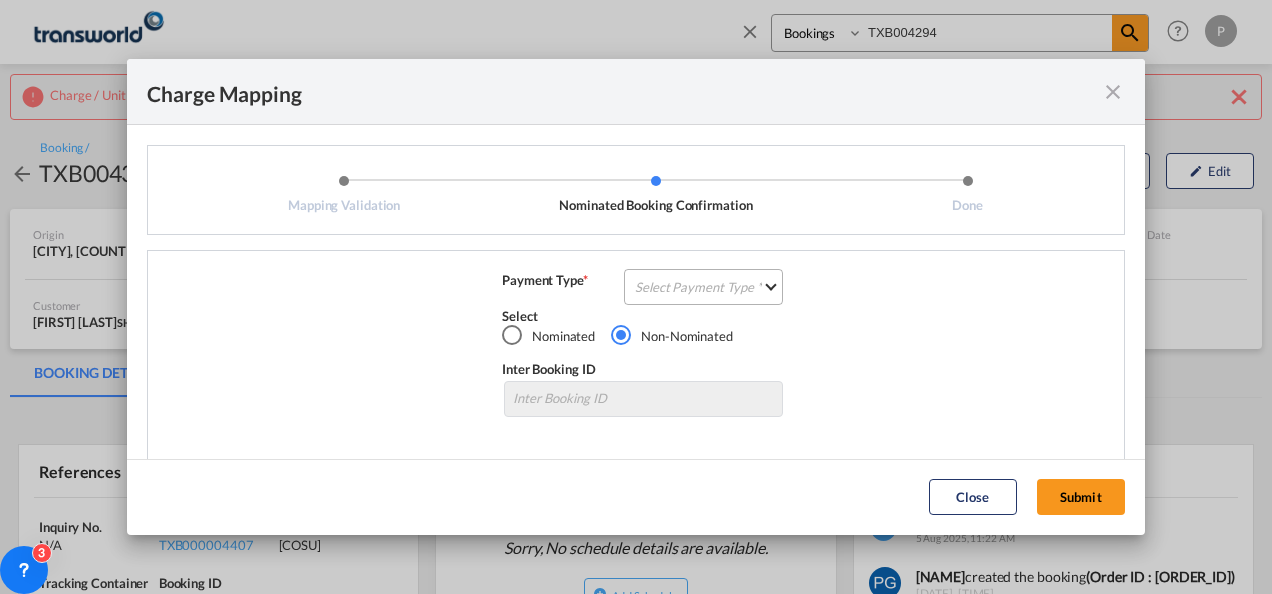 click on "Select Payment Type
COLLECT
PREPAID" at bounding box center (703, 287) 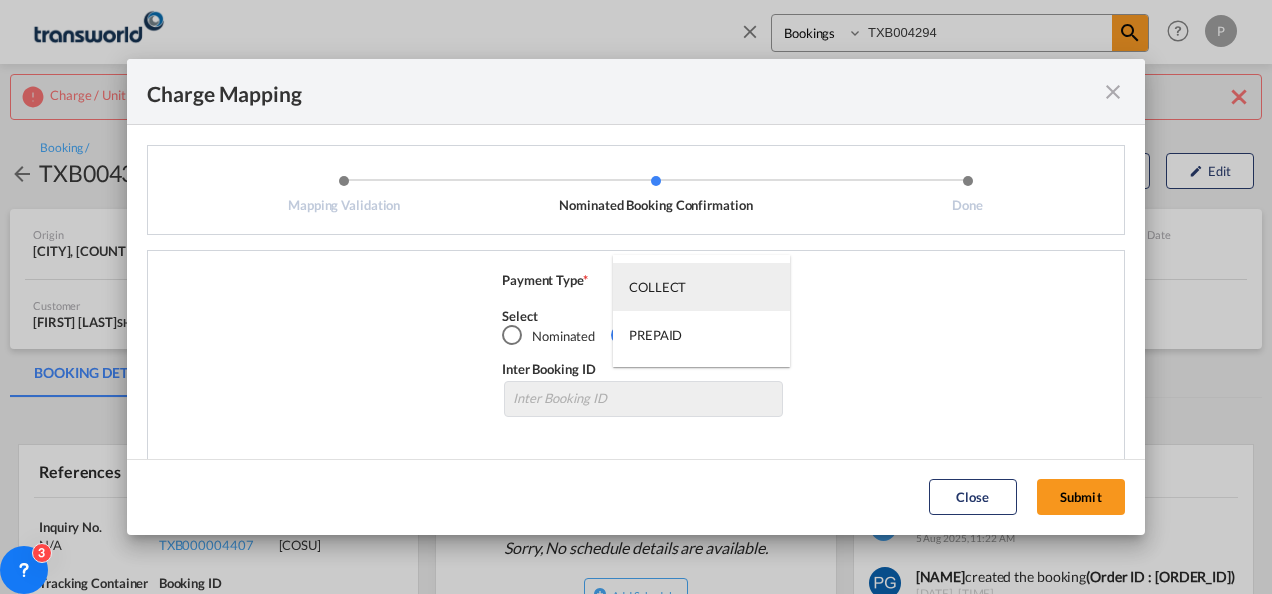 click on "COLLECT" at bounding box center (701, 287) 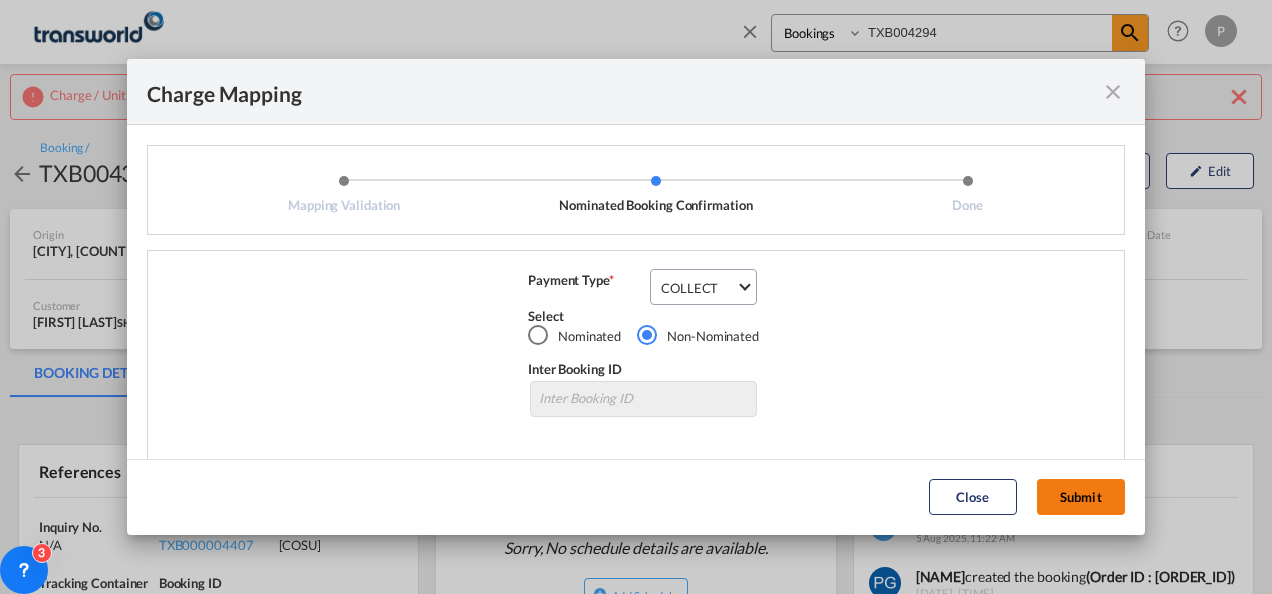 click on "Submit" 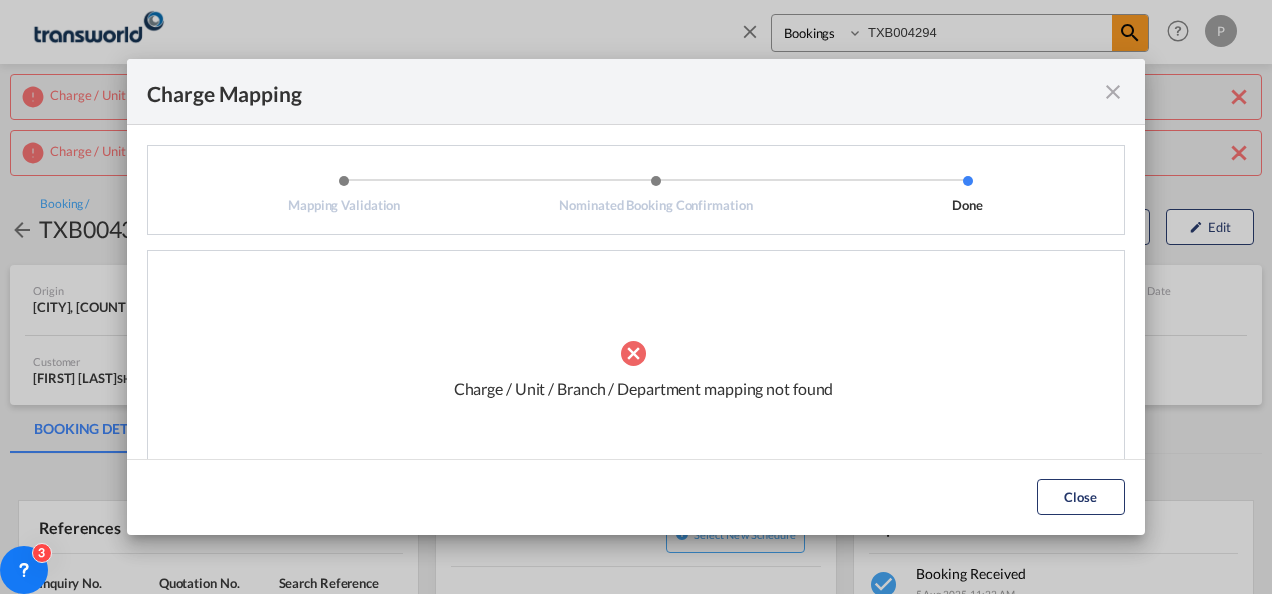 click at bounding box center (1113, 92) 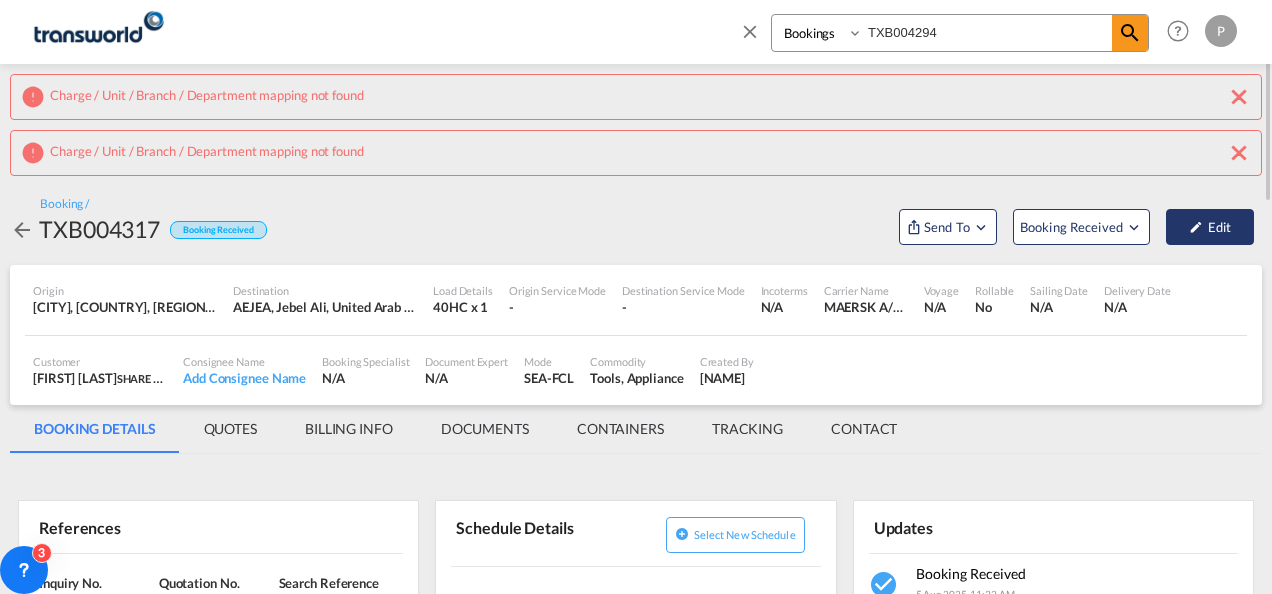 click on "Edit" at bounding box center (1210, 227) 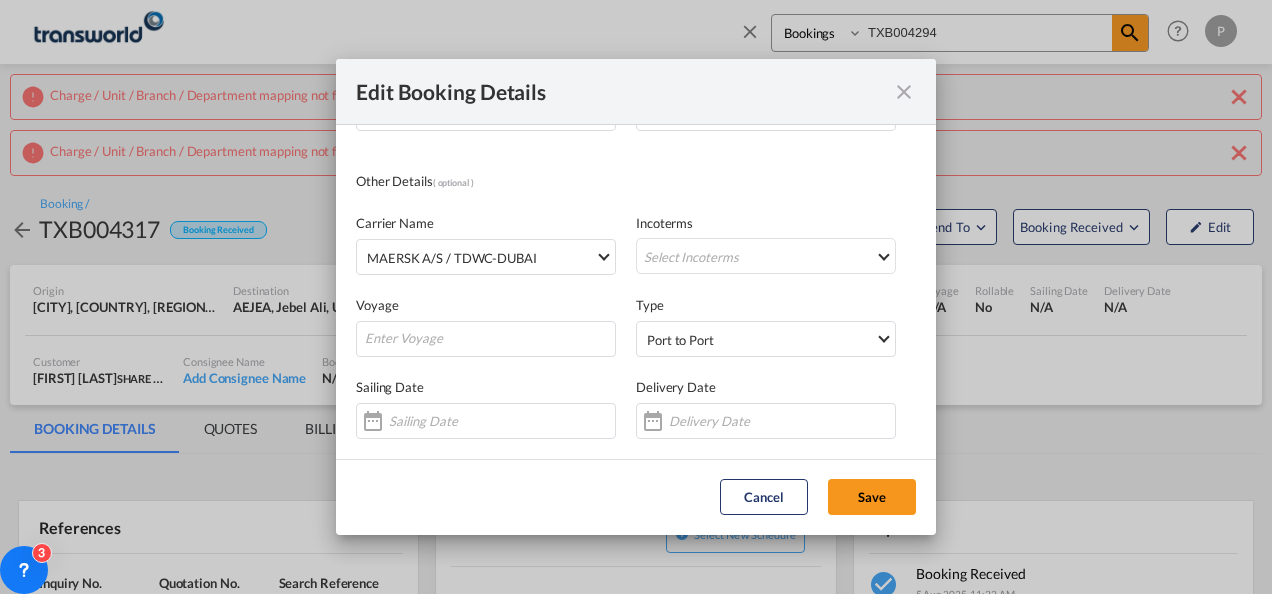 scroll, scrollTop: 0, scrollLeft: 0, axis: both 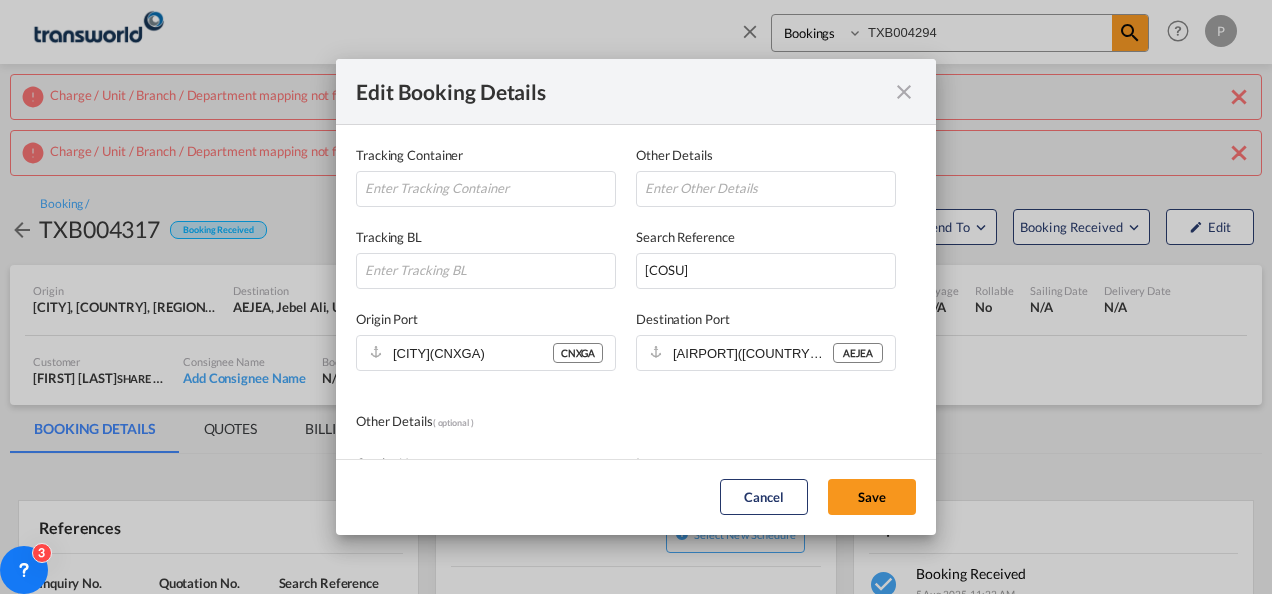 click at bounding box center (904, 92) 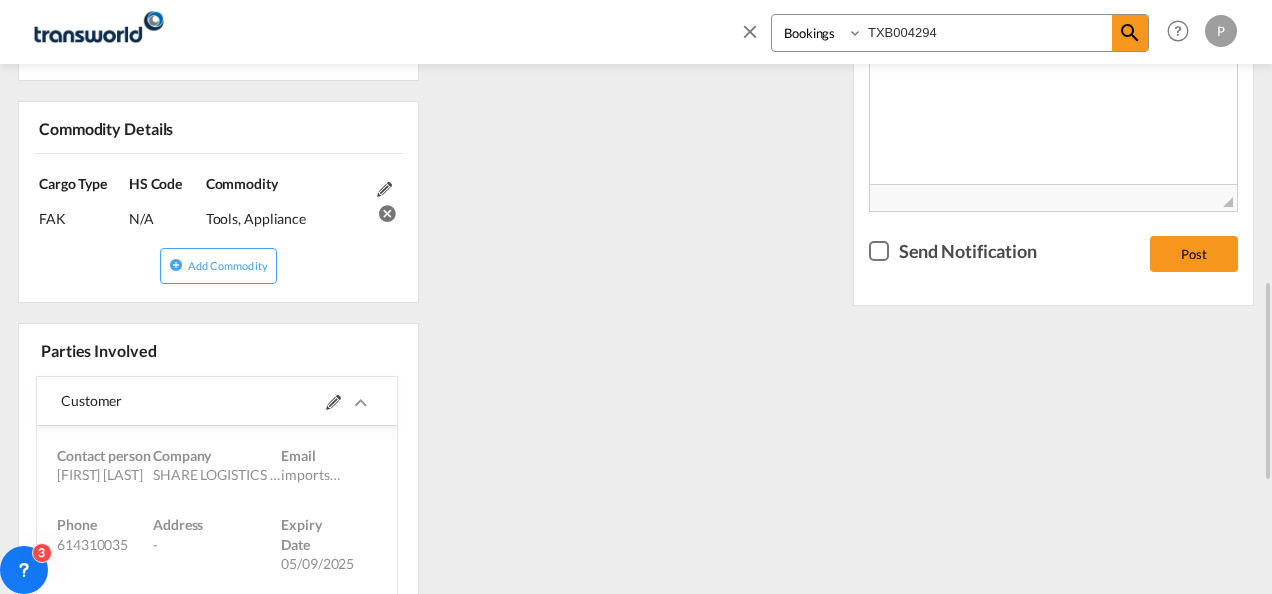 scroll, scrollTop: 834, scrollLeft: 0, axis: vertical 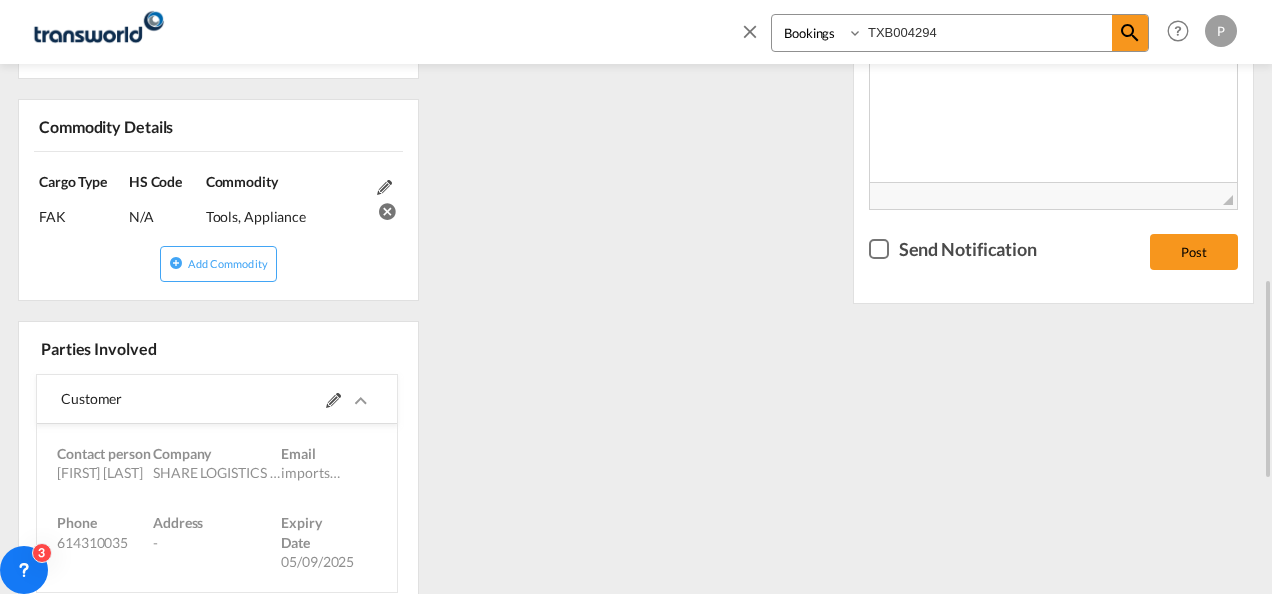 click 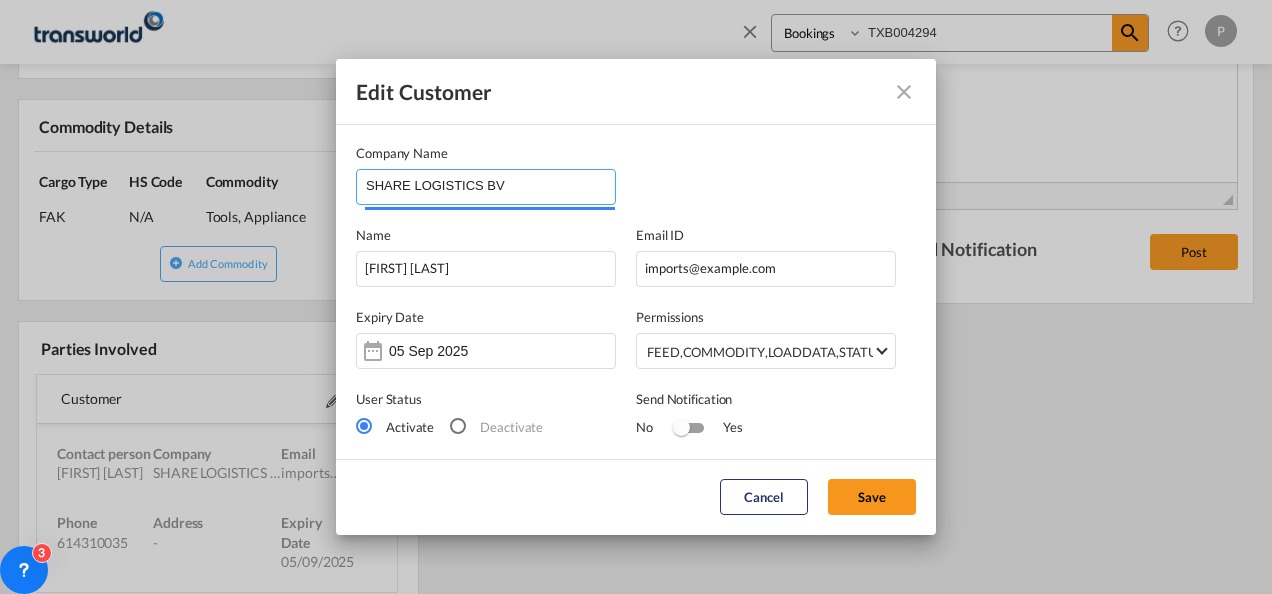click on "SHARE LOGISTICS BV" at bounding box center [490, 185] 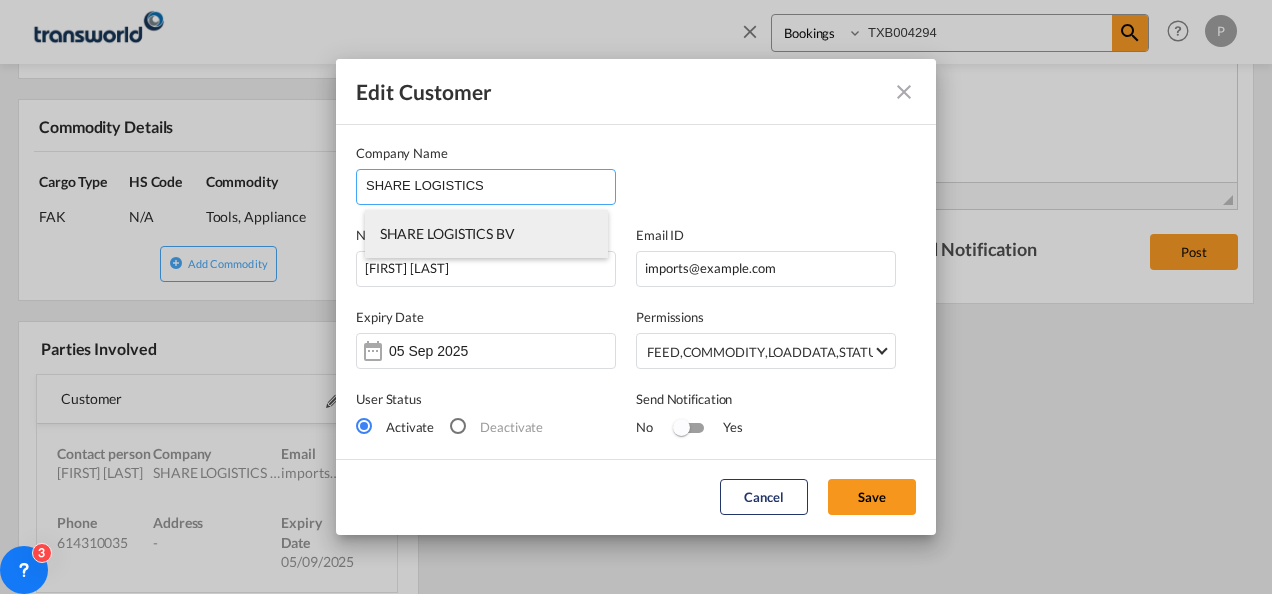 click on "SHARE LOGISTICS BV" at bounding box center [486, 234] 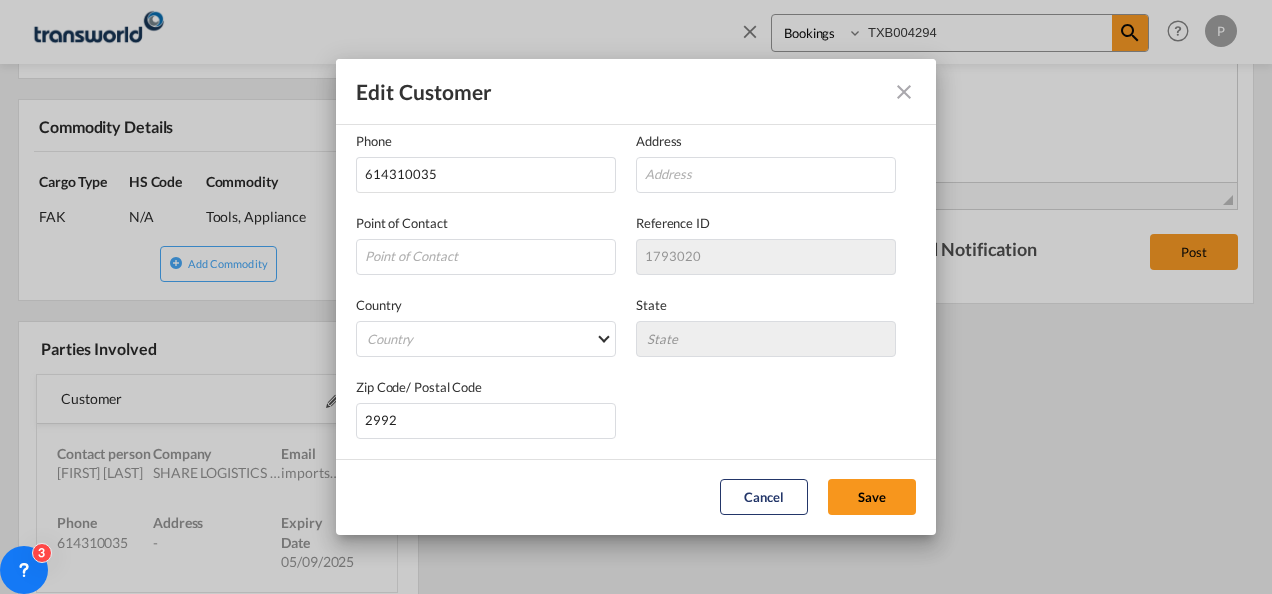 scroll, scrollTop: 0, scrollLeft: 0, axis: both 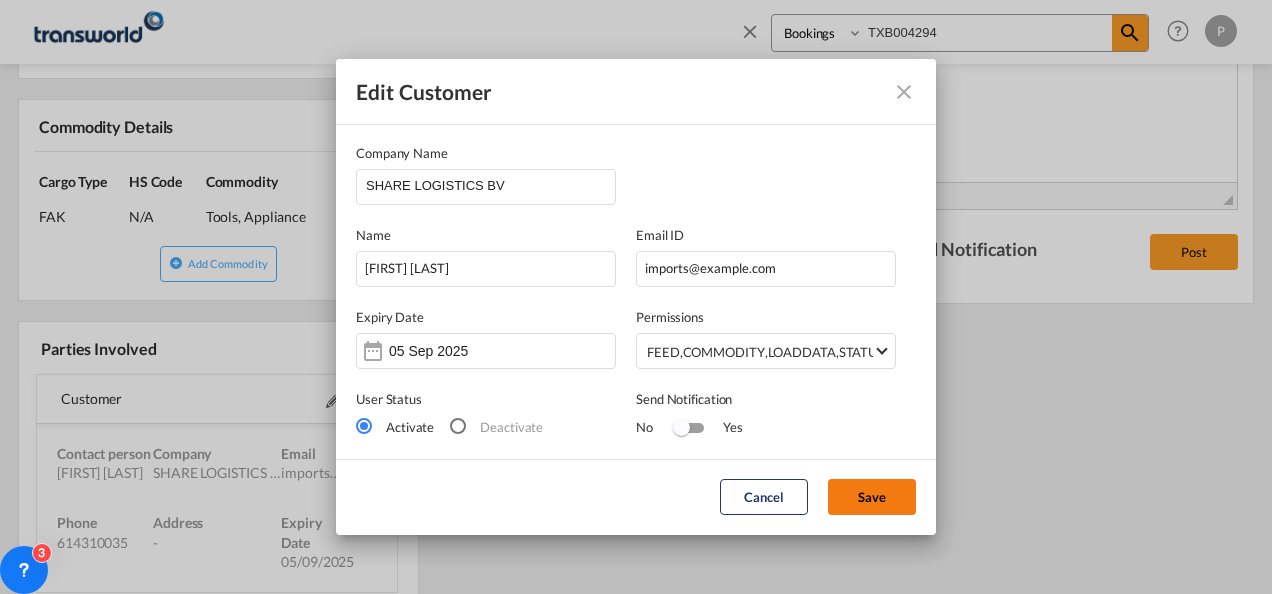 click on "Save" 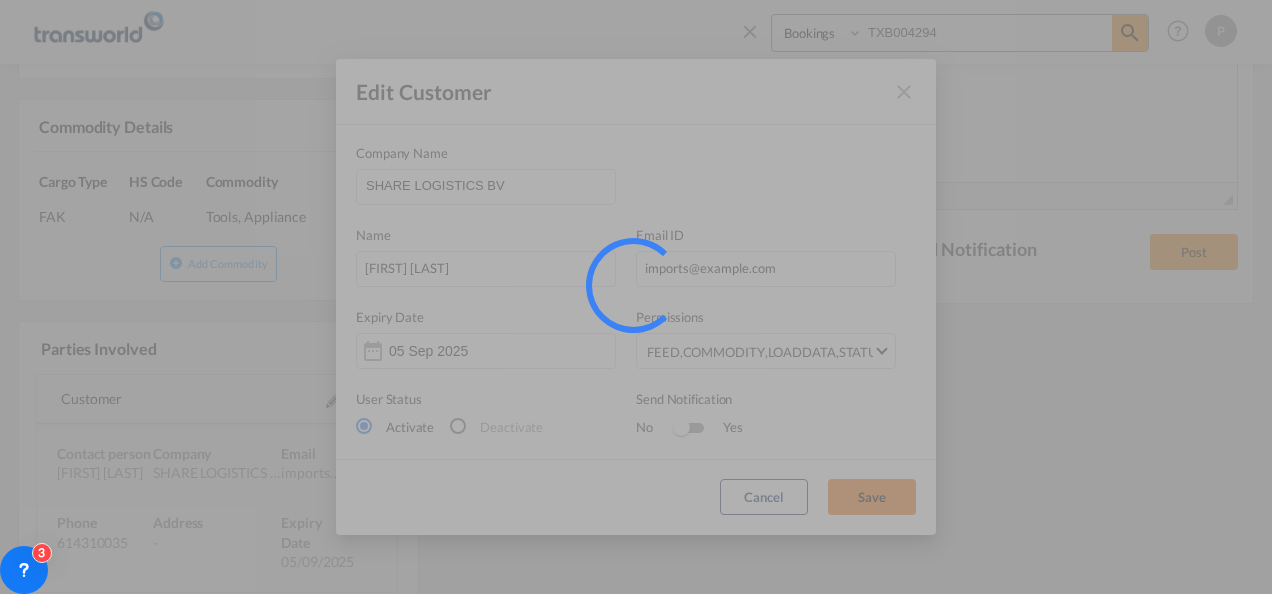 type 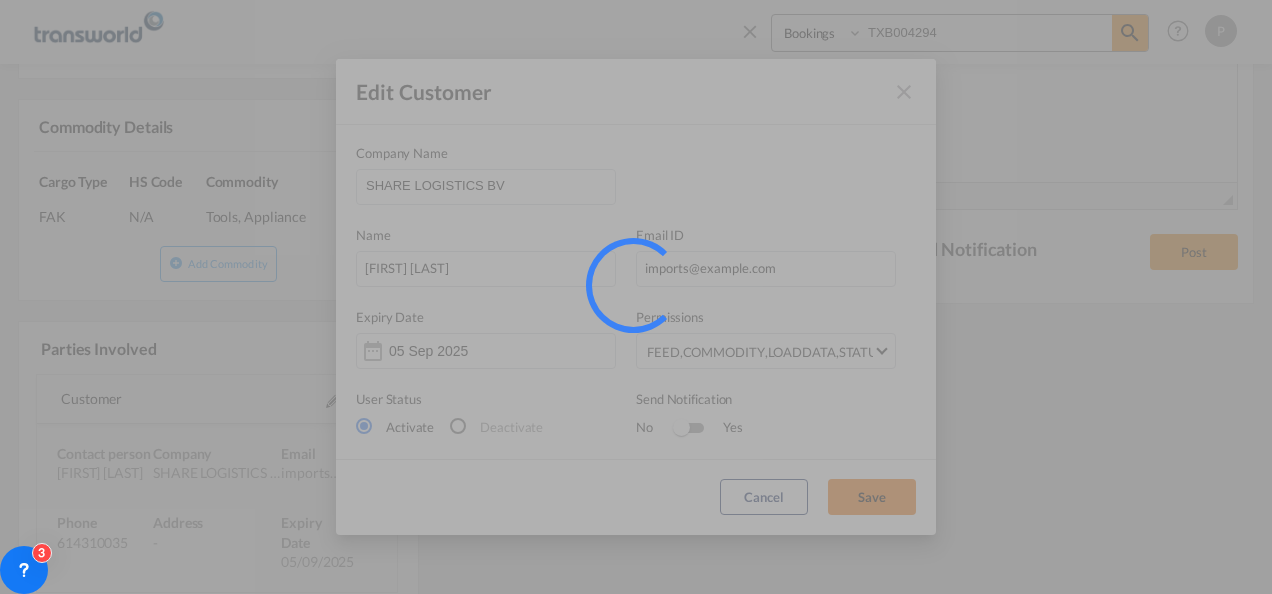type 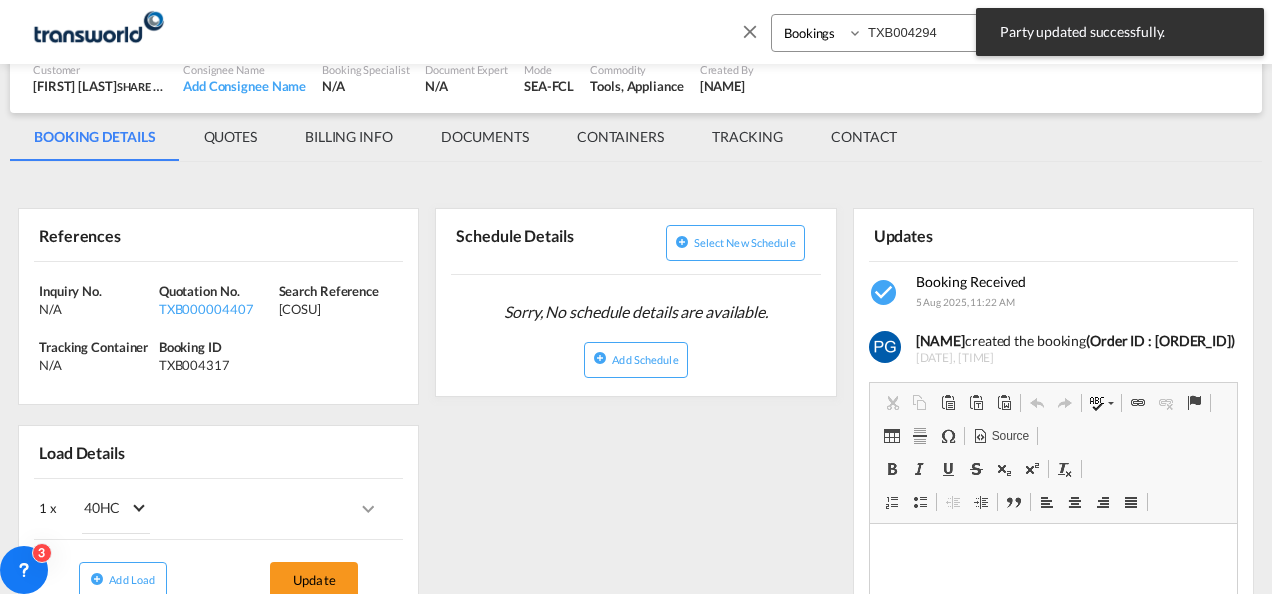 scroll, scrollTop: 0, scrollLeft: 0, axis: both 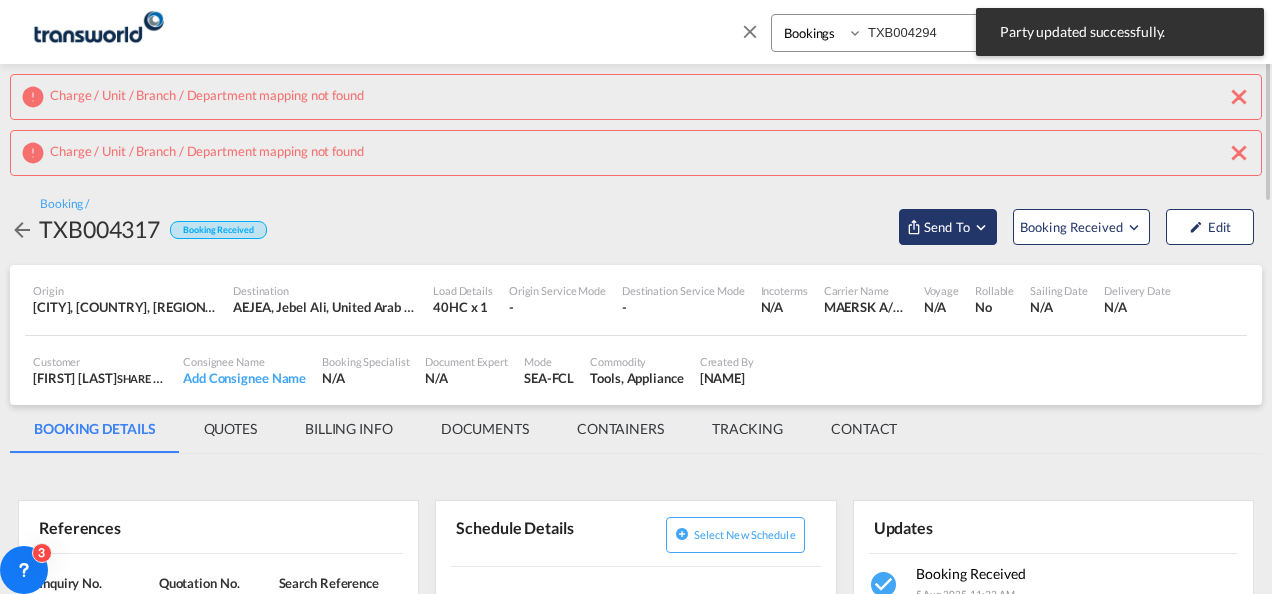 click on "Send To" at bounding box center (947, 227) 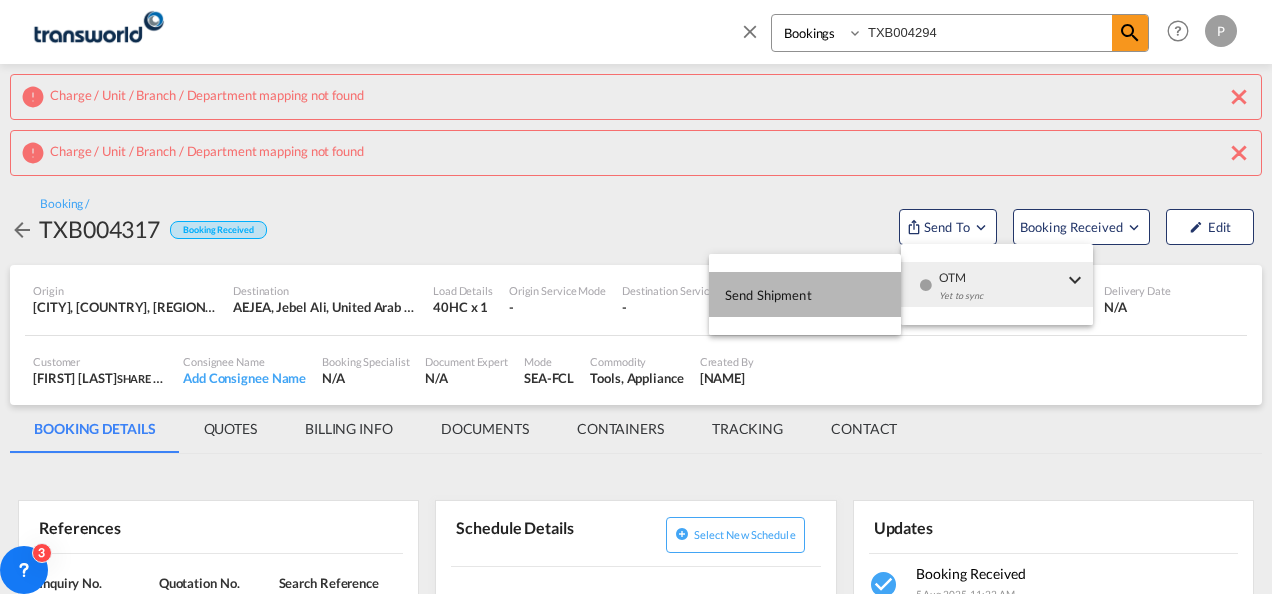 click on "Send Shipment" at bounding box center [805, 294] 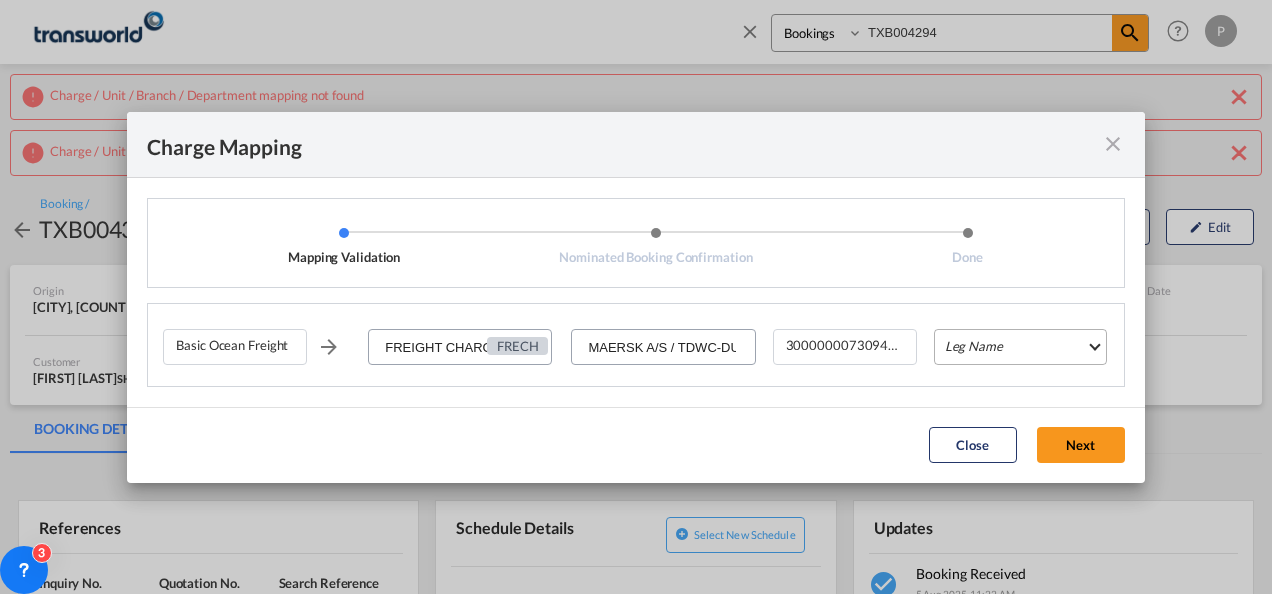 click on "Leg Name HANDLING ORIGIN VESSEL HANDLING DESTINATION OTHERS TL PICK UP CUSTOMS ORIGIN CUSTOMS DESTINATION TL DELIVERY" at bounding box center (1020, 347) 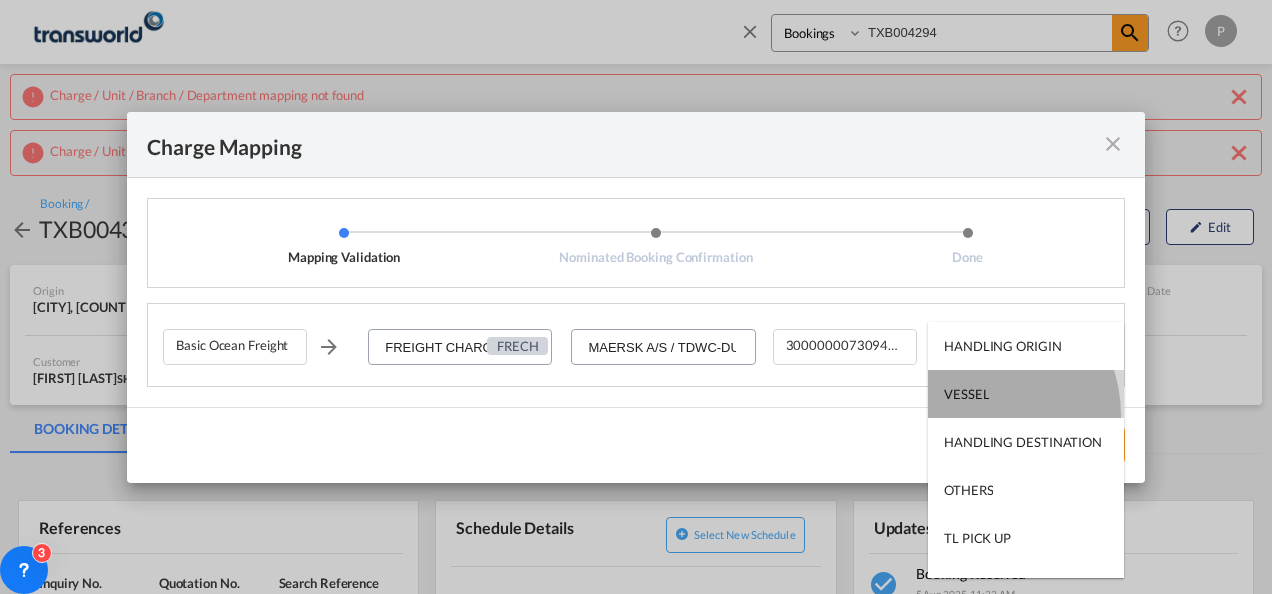 click on "VESSEL" at bounding box center [1026, 394] 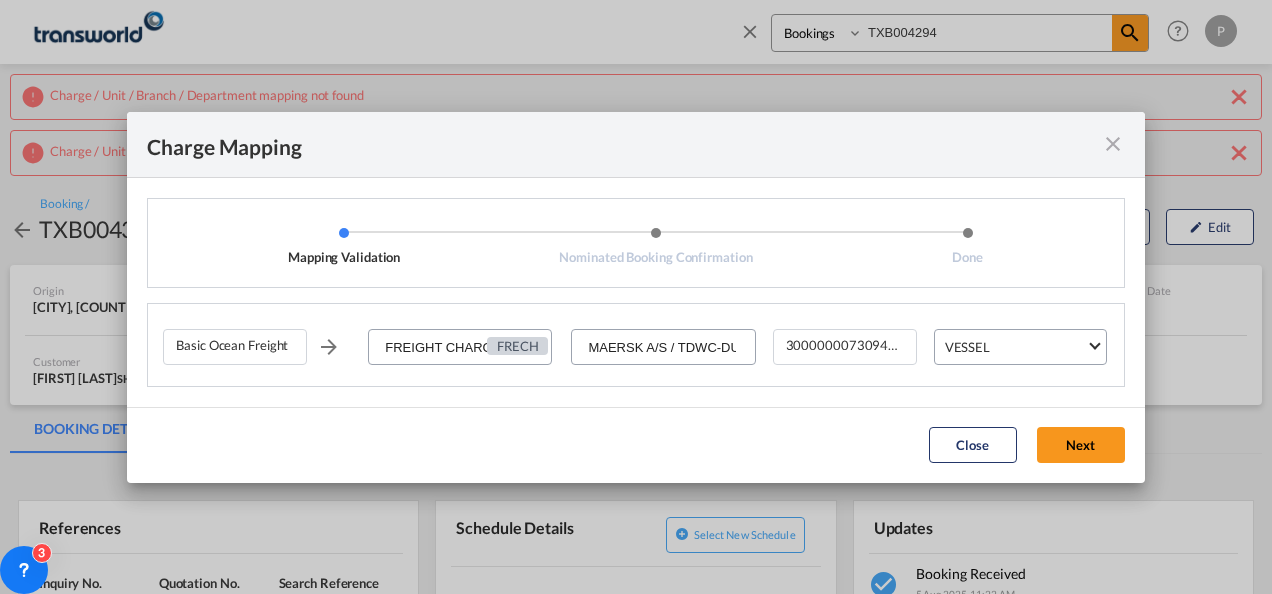 click on "Close Next" 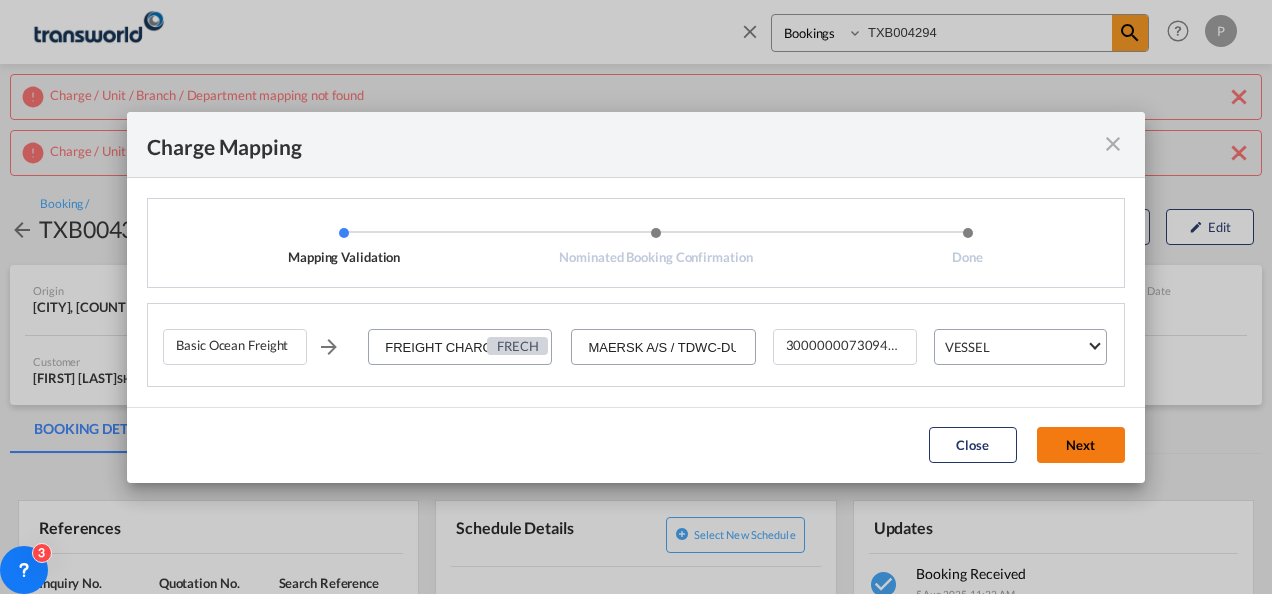 click on "Next" 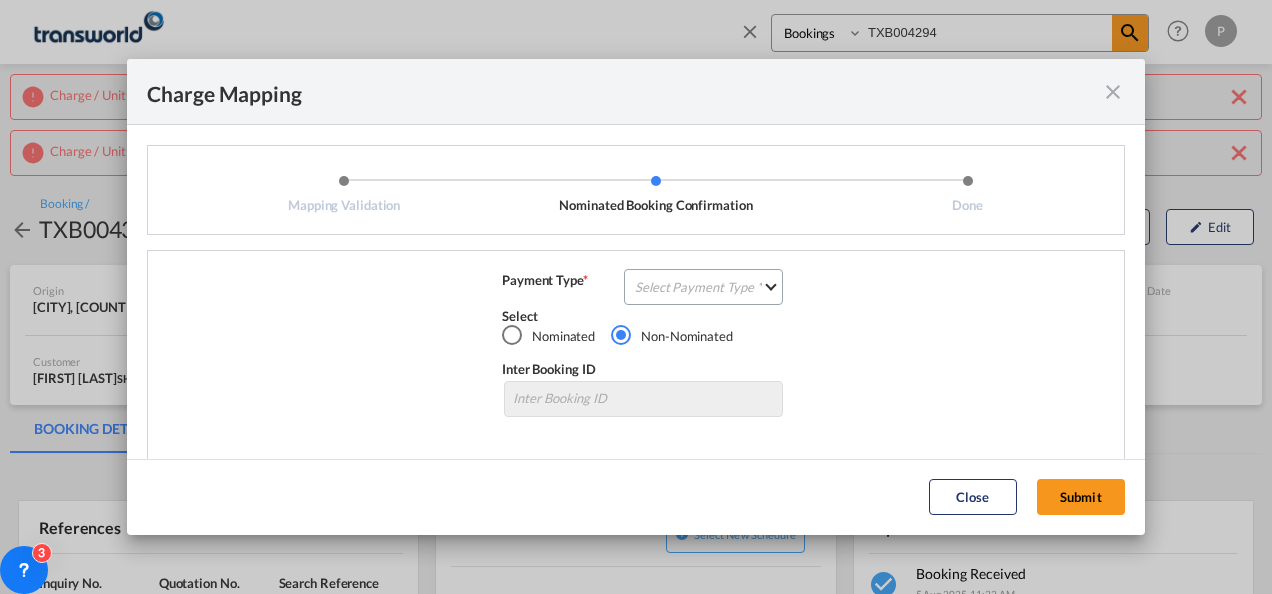 click on "Basic Ocean Freight
FREIGHT CHARGES                                                     FRECH                                 MAERSK A/S / TDWC-[CITY]
300000007309467 VESSEL
Payment Type * Select Payment Type
COLLECT
PREPAID
Select
Nominated
Non-Nominated
Inter Booking ID
Loading..." at bounding box center (636, 357) 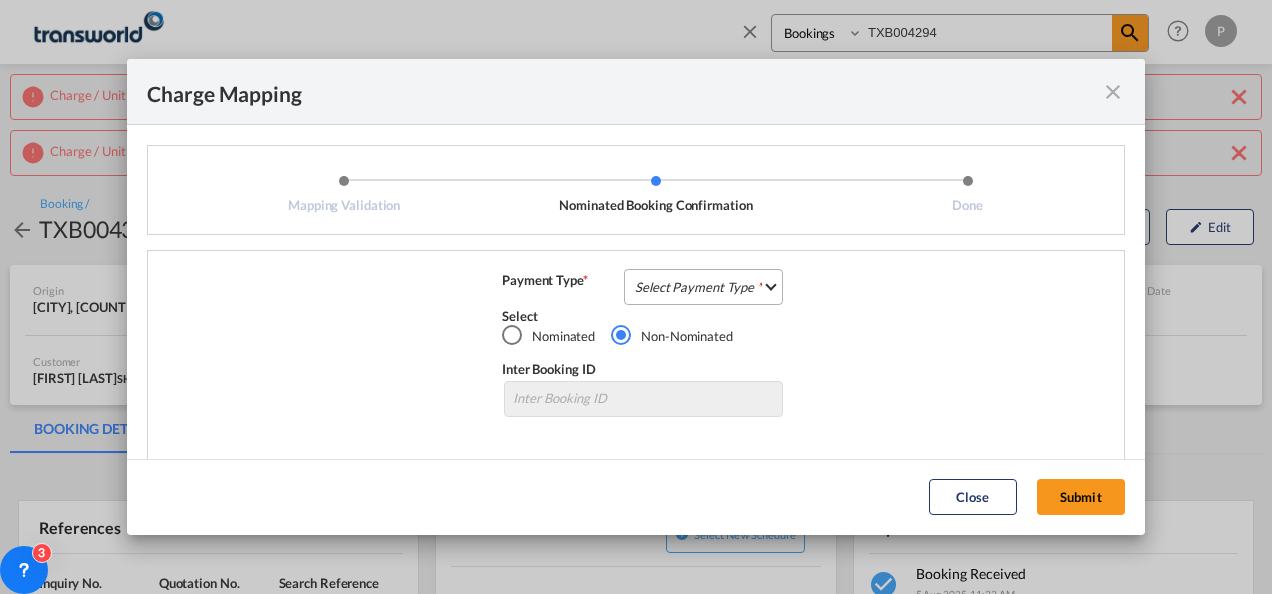click on "Select Payment Type
COLLECT
PREPAID" at bounding box center [703, 287] 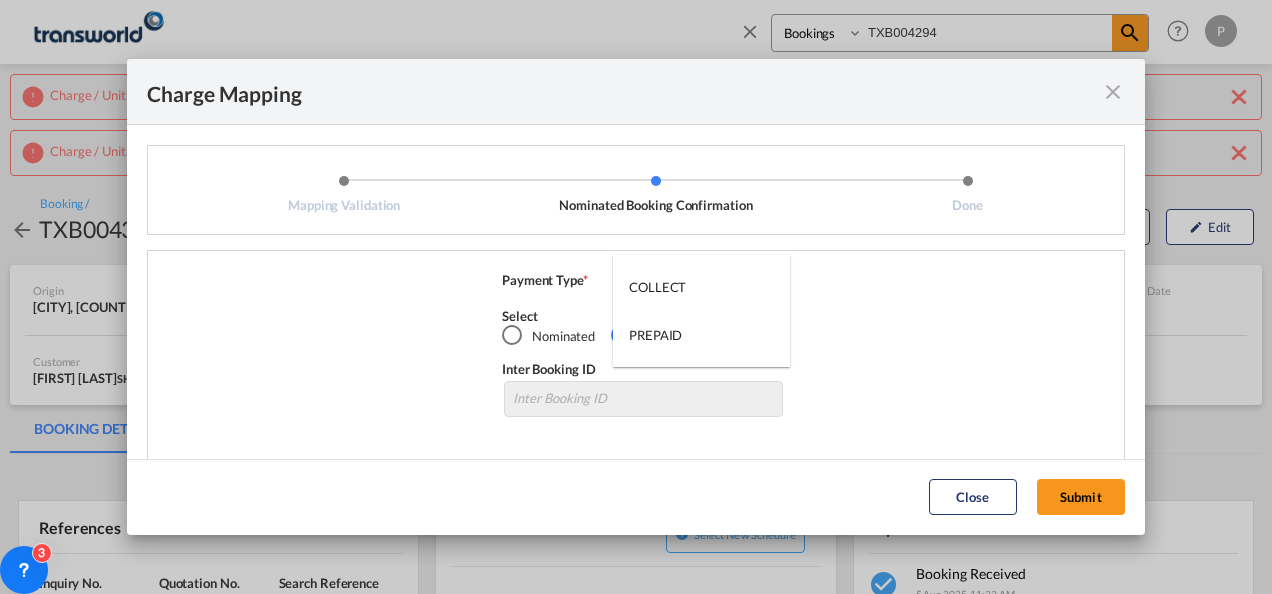 click on "COLLECT" at bounding box center (701, 287) 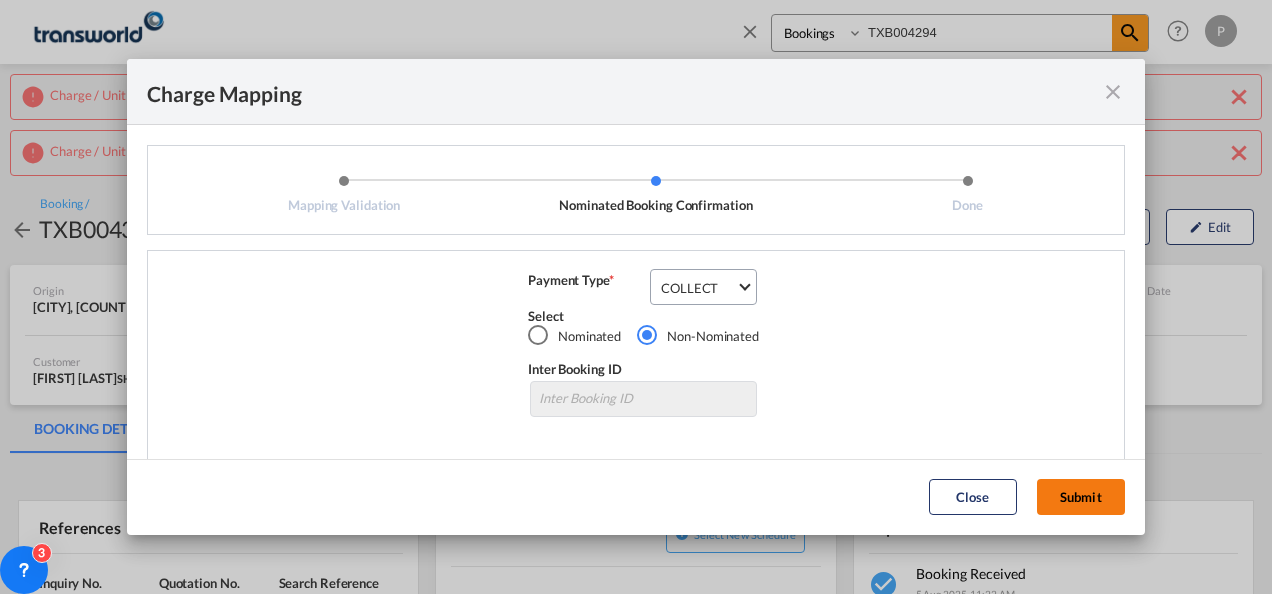 click on "Submit" 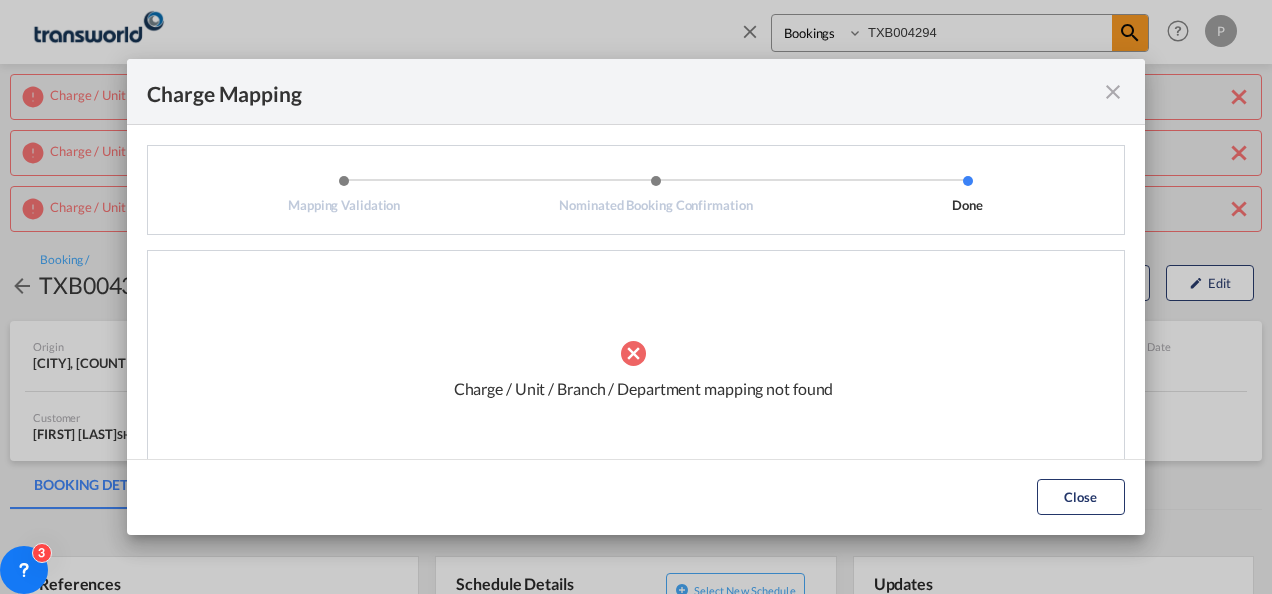 click at bounding box center [1113, 92] 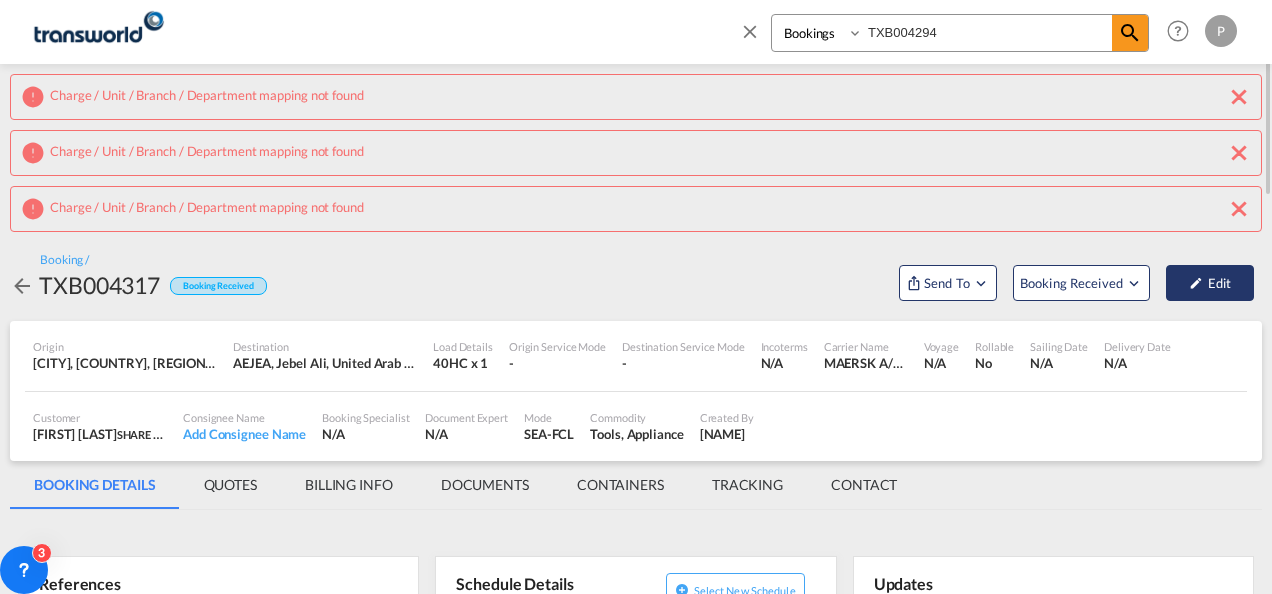 click on "Edit" at bounding box center (1210, 283) 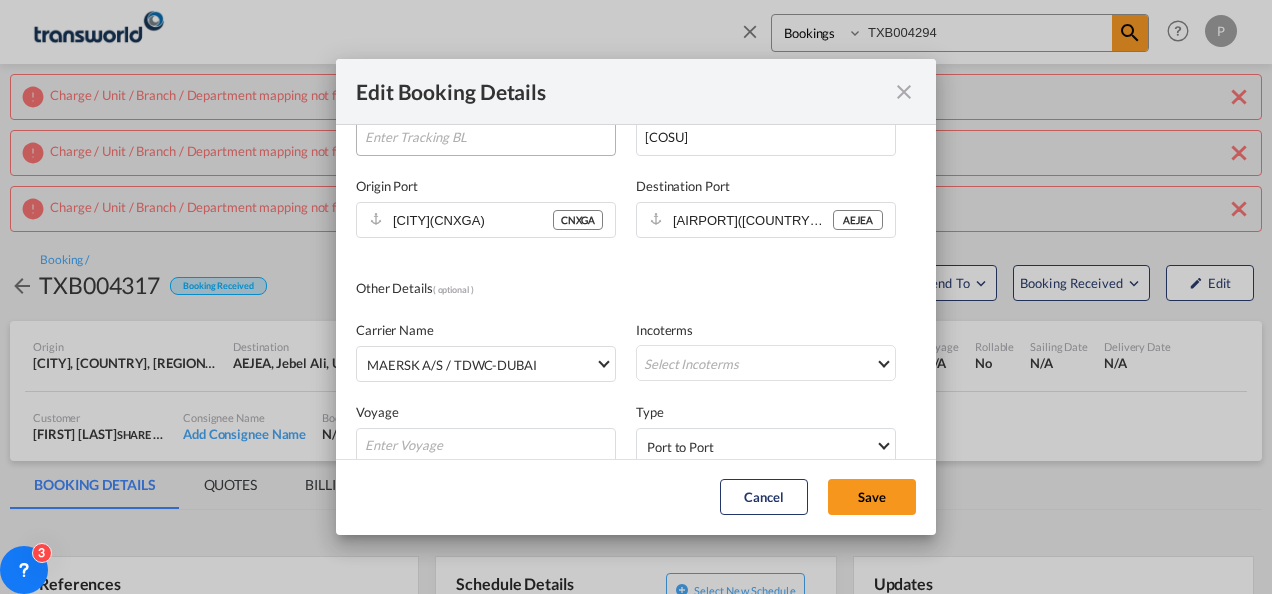 scroll, scrollTop: 240, scrollLeft: 0, axis: vertical 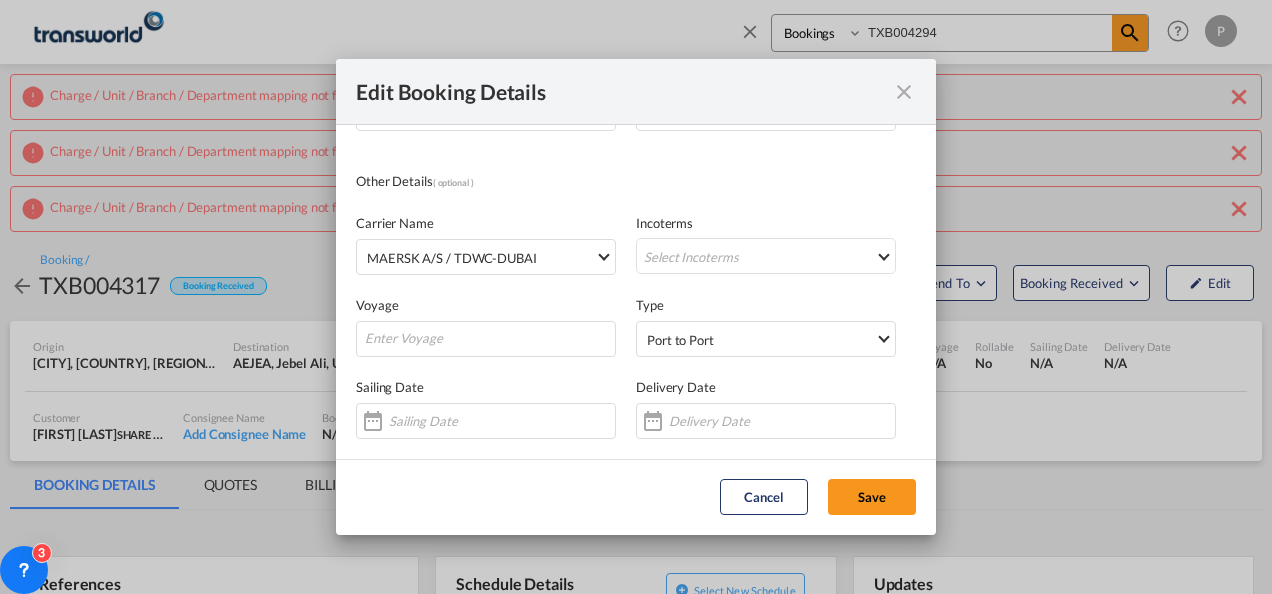click at bounding box center [904, 92] 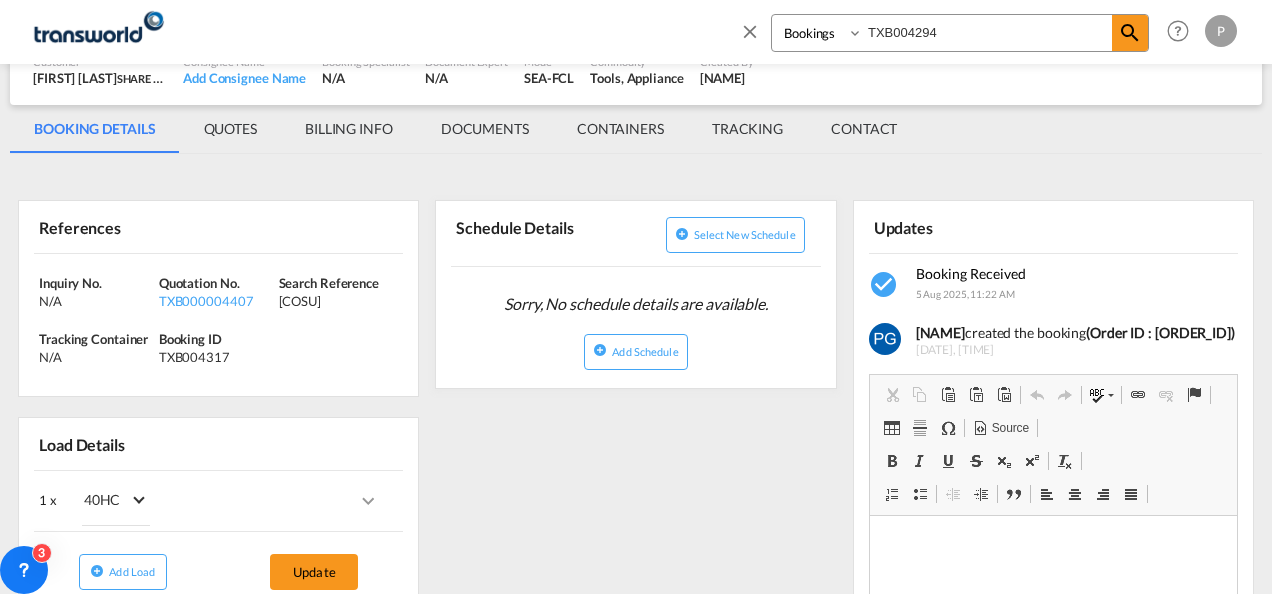 click on "Load Details" at bounding box center (218, 444) 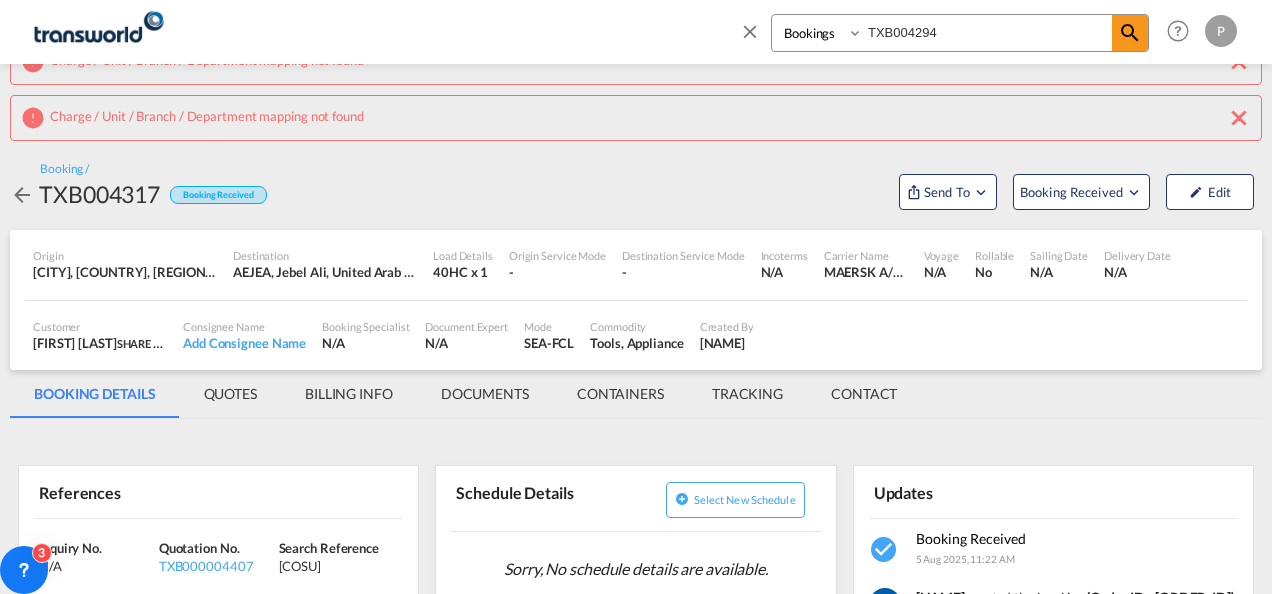 scroll, scrollTop: 90, scrollLeft: 0, axis: vertical 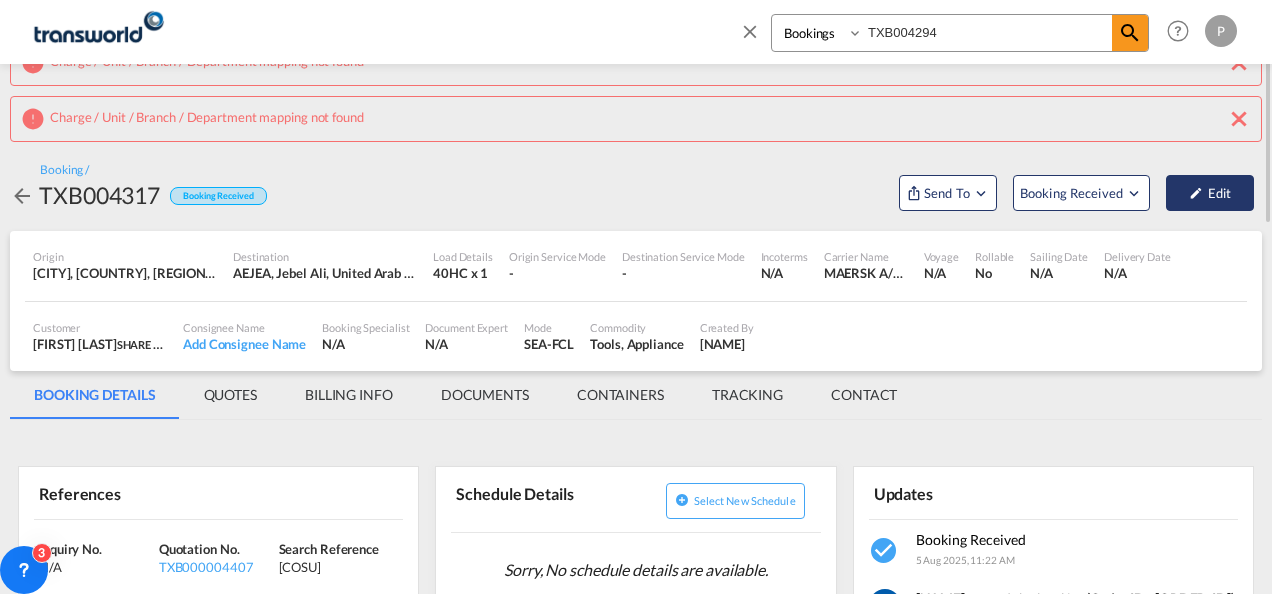 click on "Edit" at bounding box center (1210, 193) 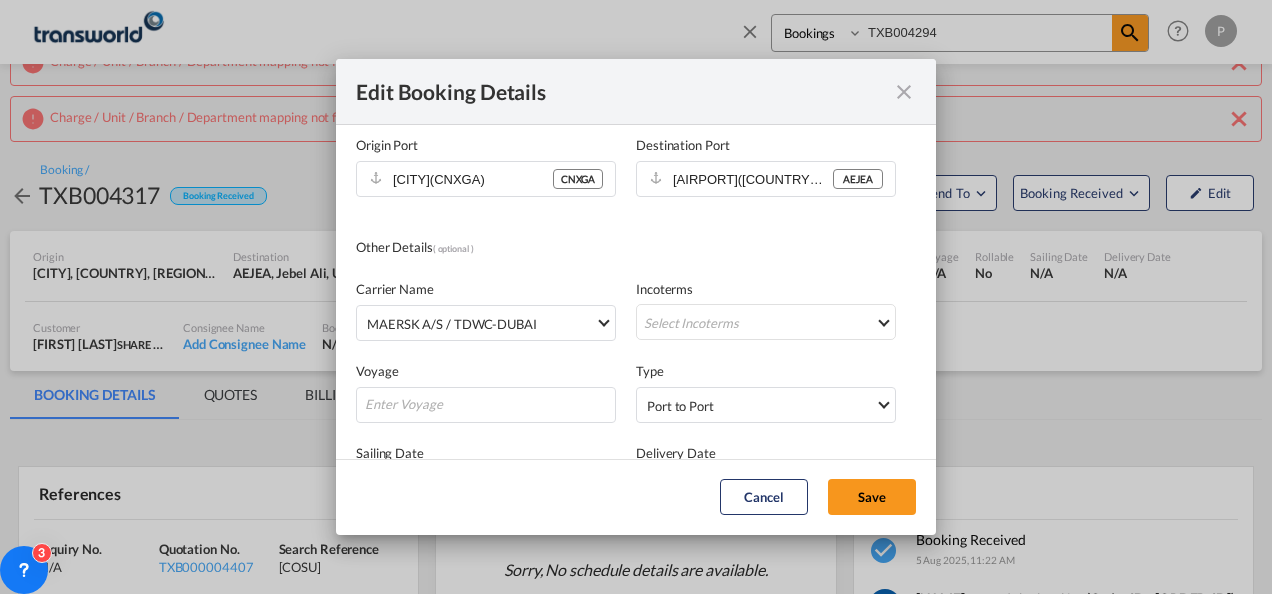 scroll, scrollTop: 240, scrollLeft: 0, axis: vertical 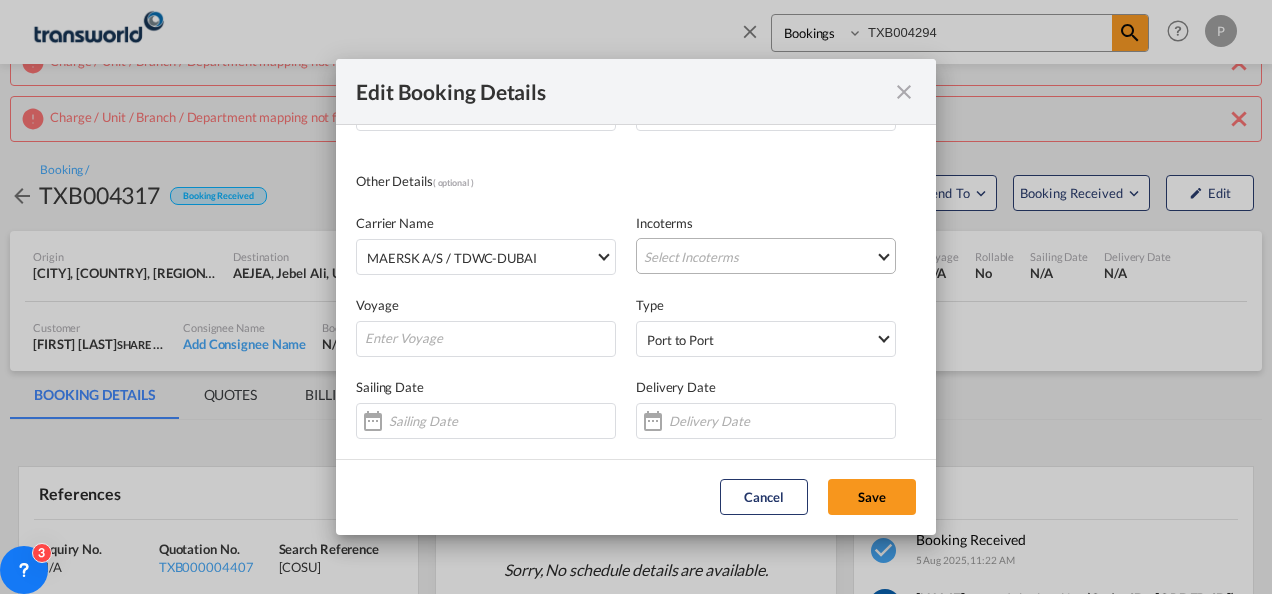 click on "Select Incoterms
FCA - import
Free Carrier DPU - export
Delivery at Place Unloaded DPU - import
Delivery at Place Unloaded CPT - export
Carrier Paid to DAP - import
Delivered at Place EXW - import
Ex Works FAS - import
Free Alongside Ship FOB - export
Free on Board CFR - export
Cost and Freight CIF - import
Cost,Insurance and Freight DDP - export
Delivery Duty Paid EXW - export
Ex Works FOB - import
Free on Board FAS - export
Free Alongside Ship CIP - import
Carriage and Insurance Paid to CPT - import
Carrier Paid to CIP - export
Carriage and Insurance Paid to DAP - export
Delivered at Place FCA - export
Free Carrier CFR - import
Cost and Freight CIF - export
Cost,Insurance and Freight" at bounding box center [766, 256] 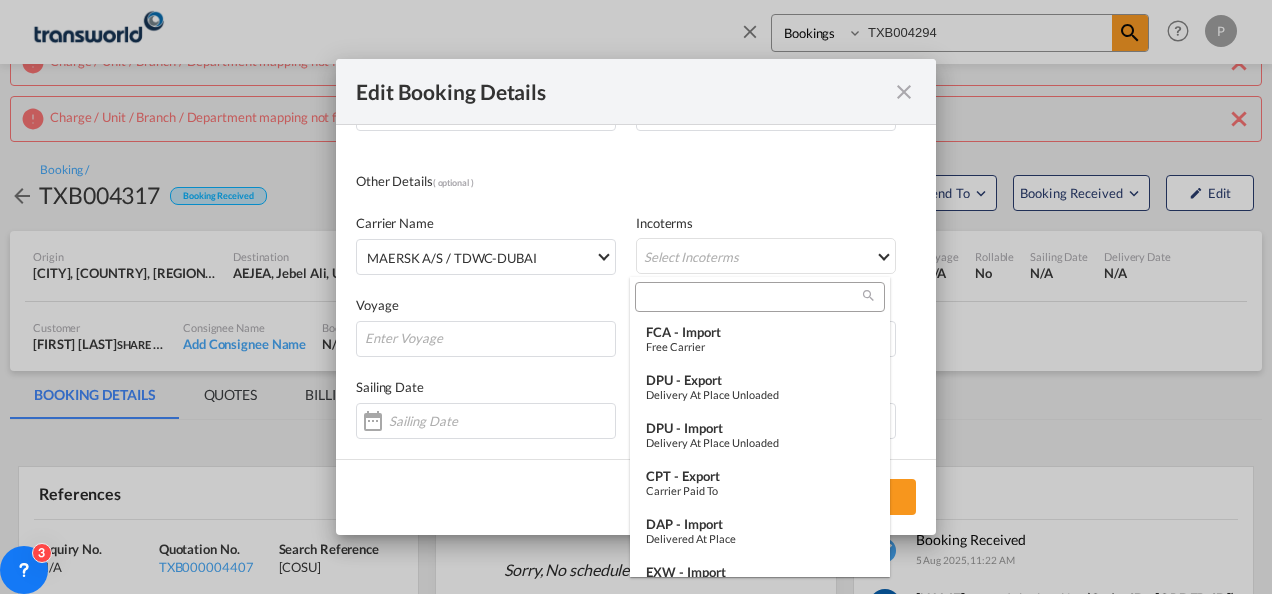 click at bounding box center (752, 297) 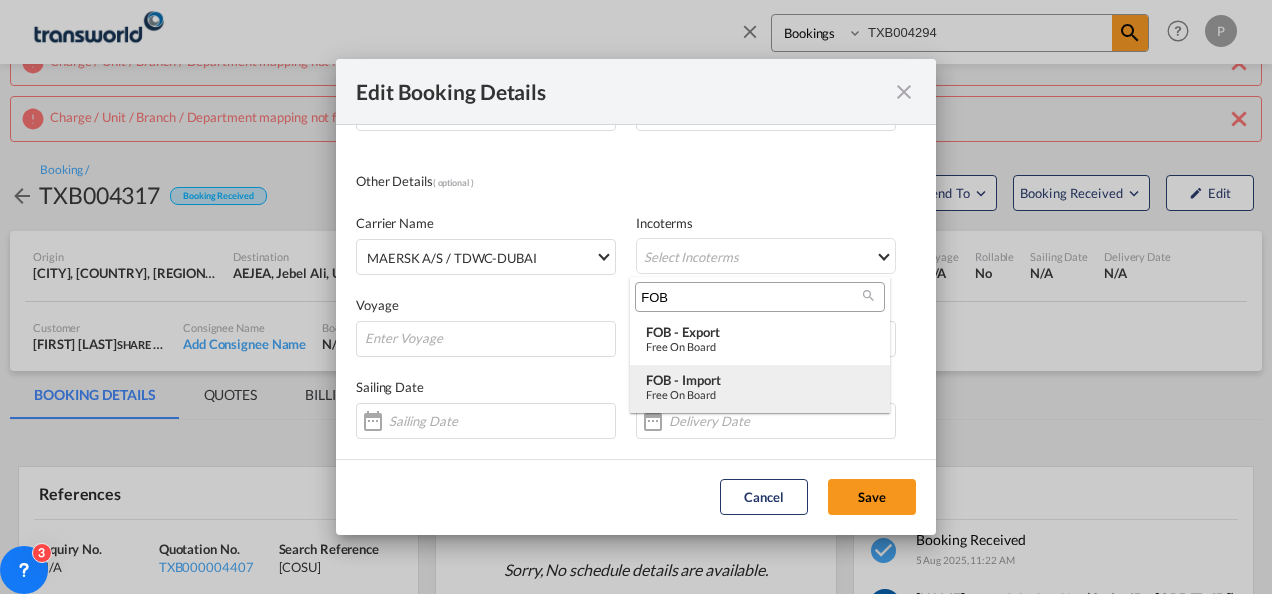 type on "FOB" 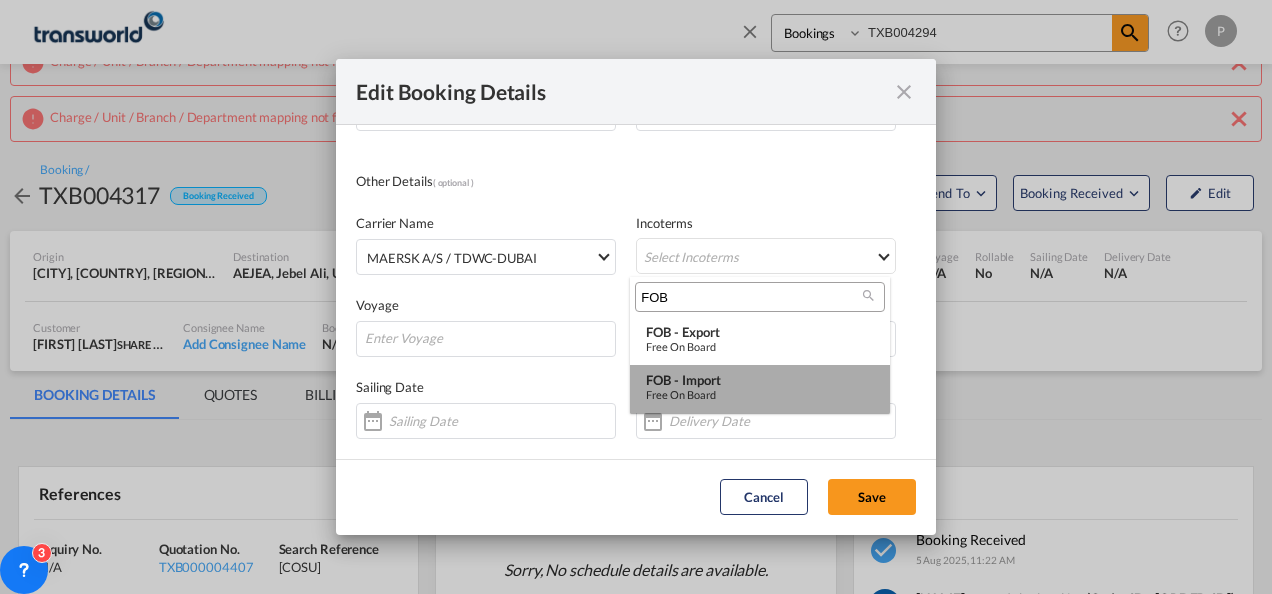 click on "FOB - import" at bounding box center [760, 380] 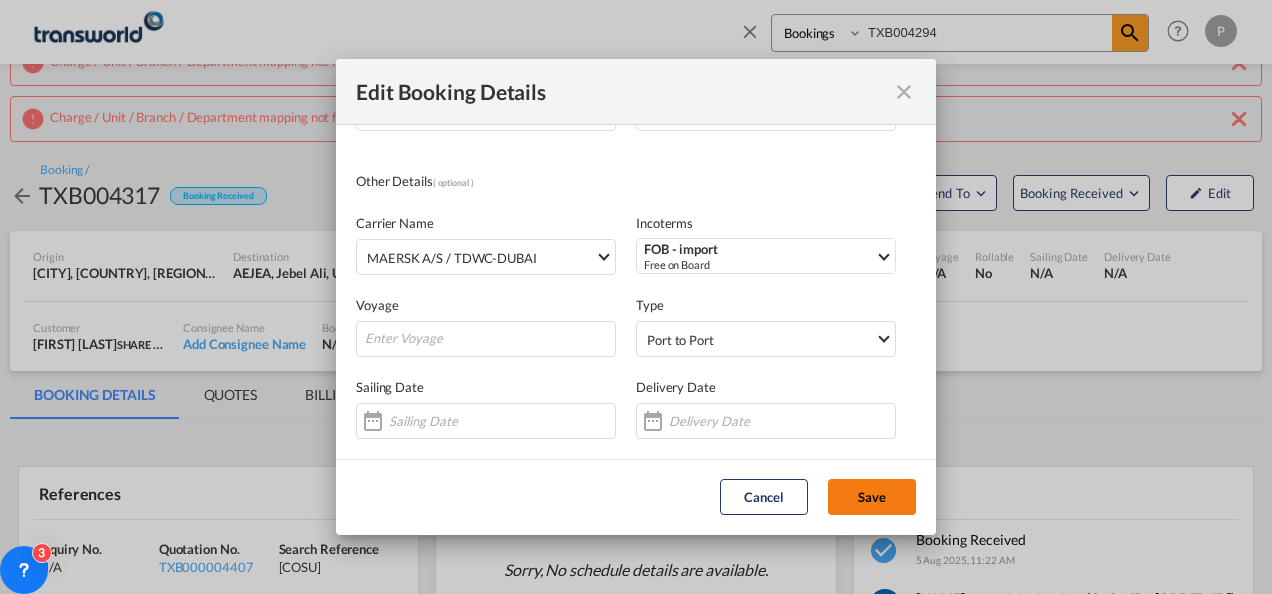 click on "Save" 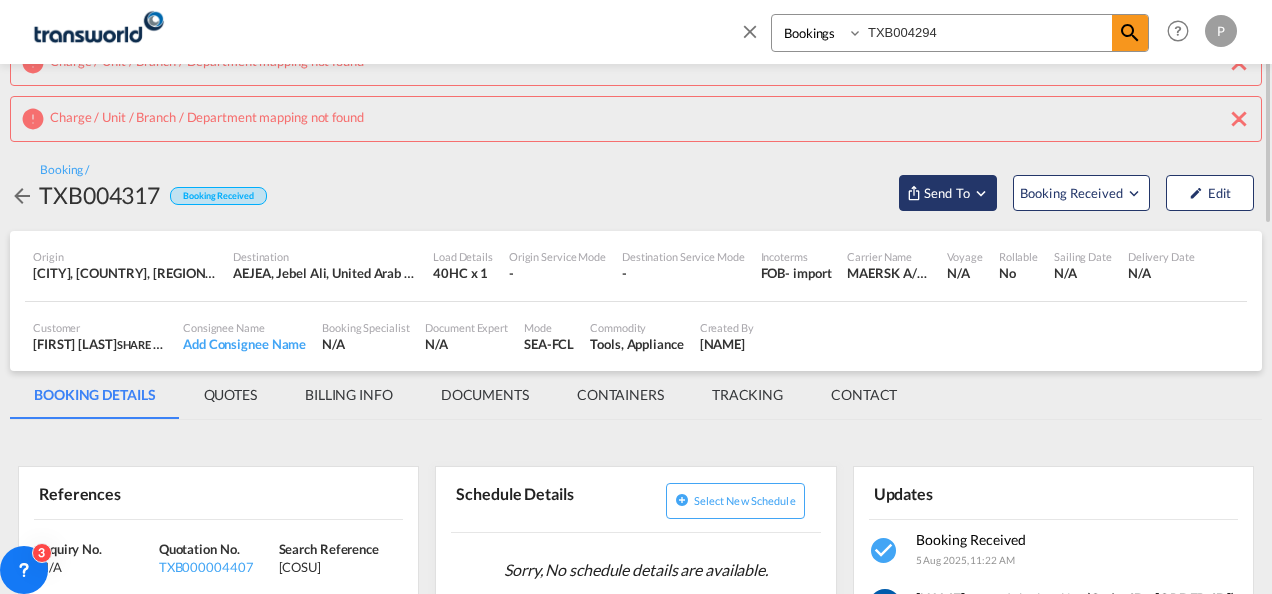 click on "Send To" at bounding box center (947, 193) 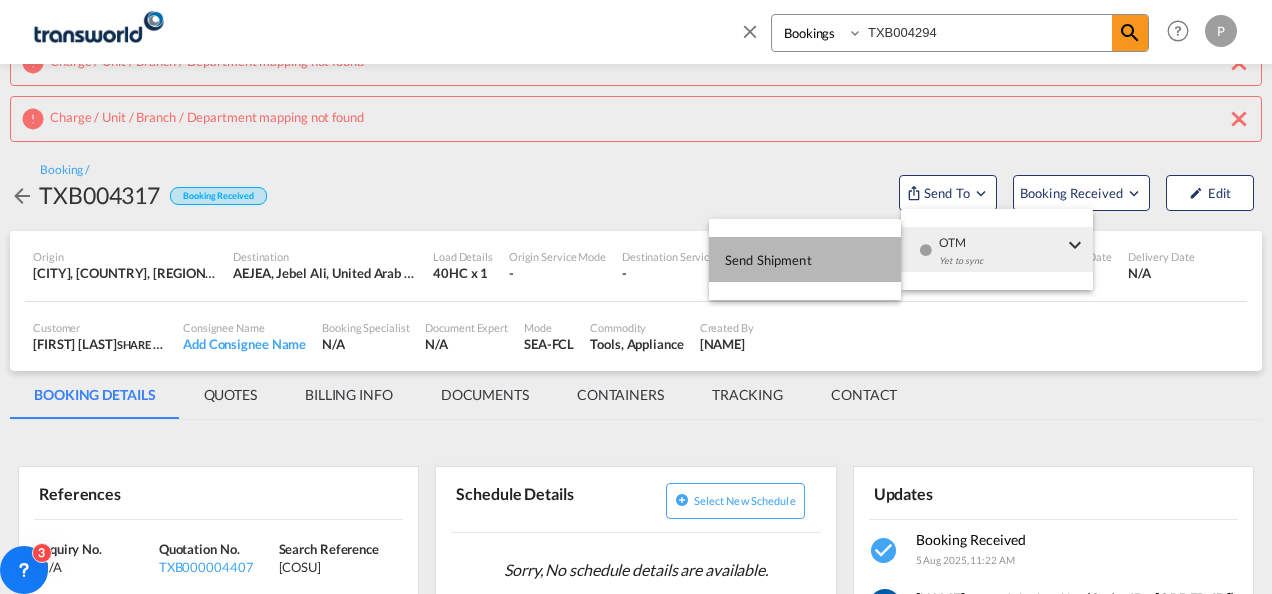 click on "Send Shipment" at bounding box center [768, 260] 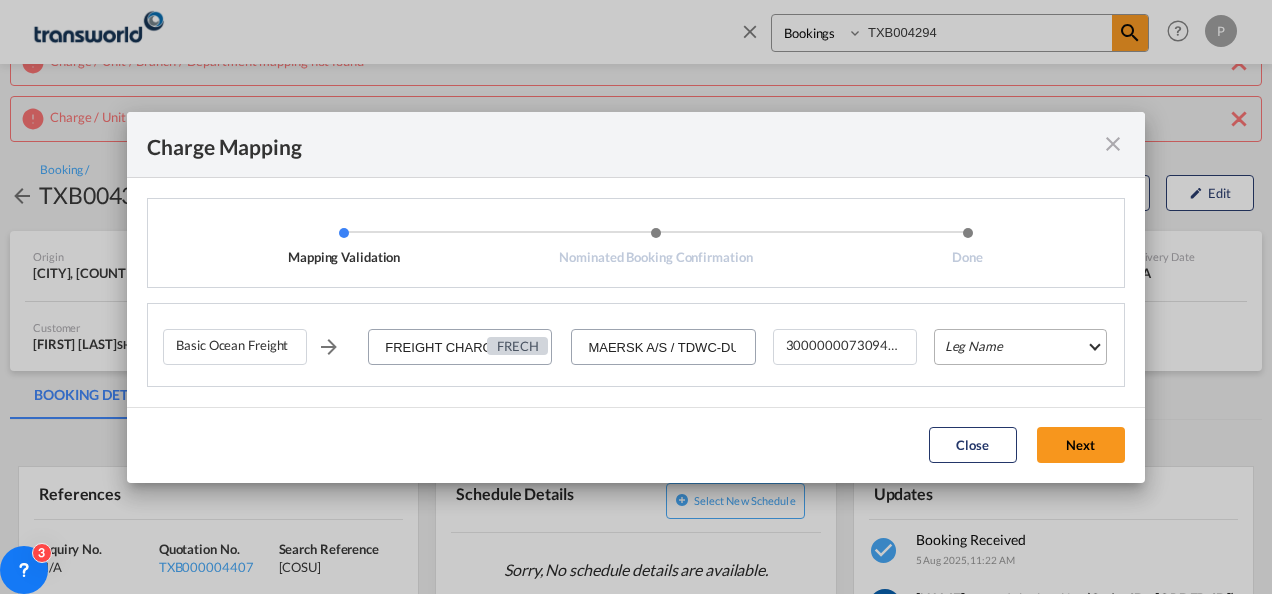 click on "Leg Name HANDLING ORIGIN VESSEL HANDLING DESTINATION OTHERS TL PICK UP CUSTOMS ORIGIN CUSTOMS DESTINATION TL DELIVERY" at bounding box center [1020, 347] 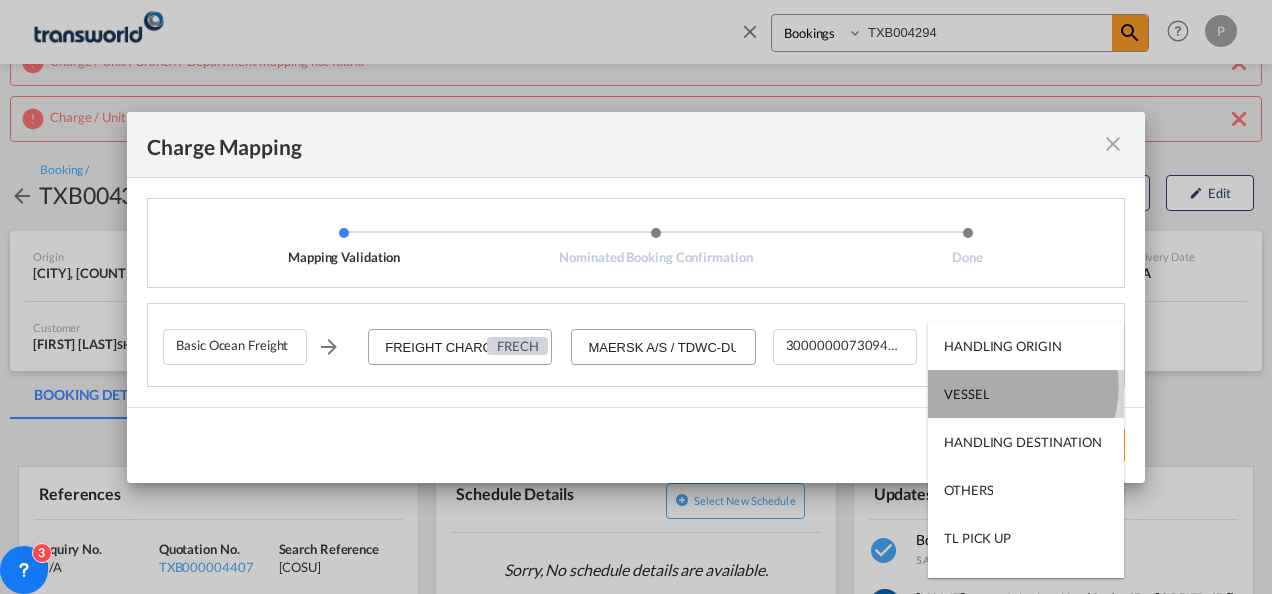 click on "VESSEL" at bounding box center [1026, 394] 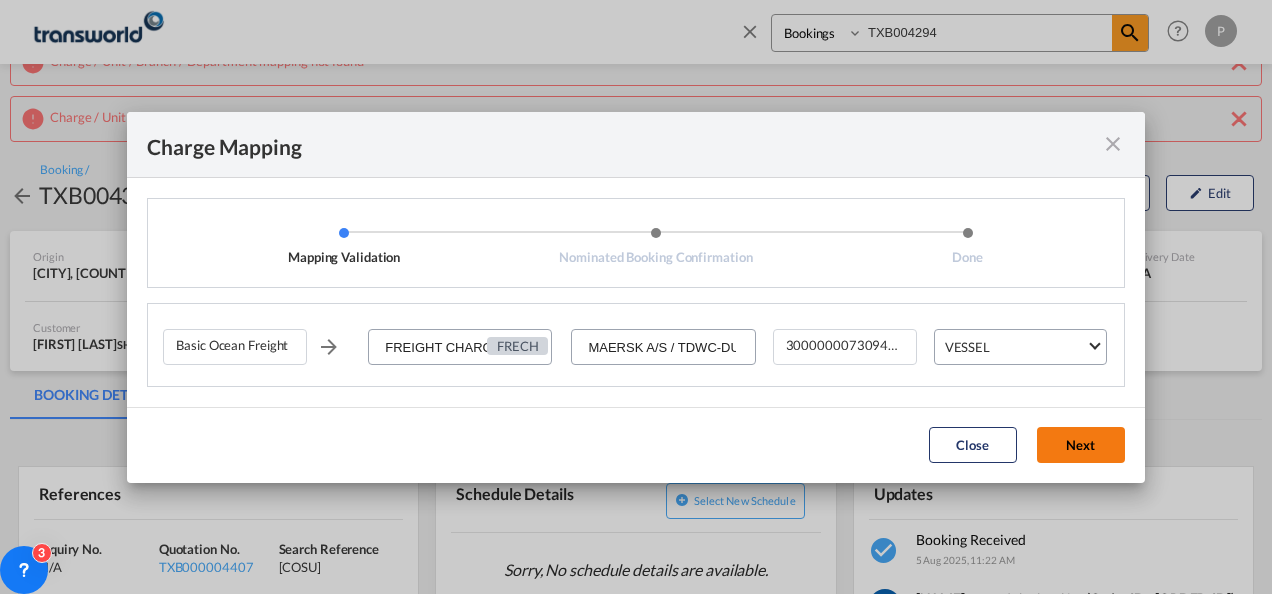 click on "Next" 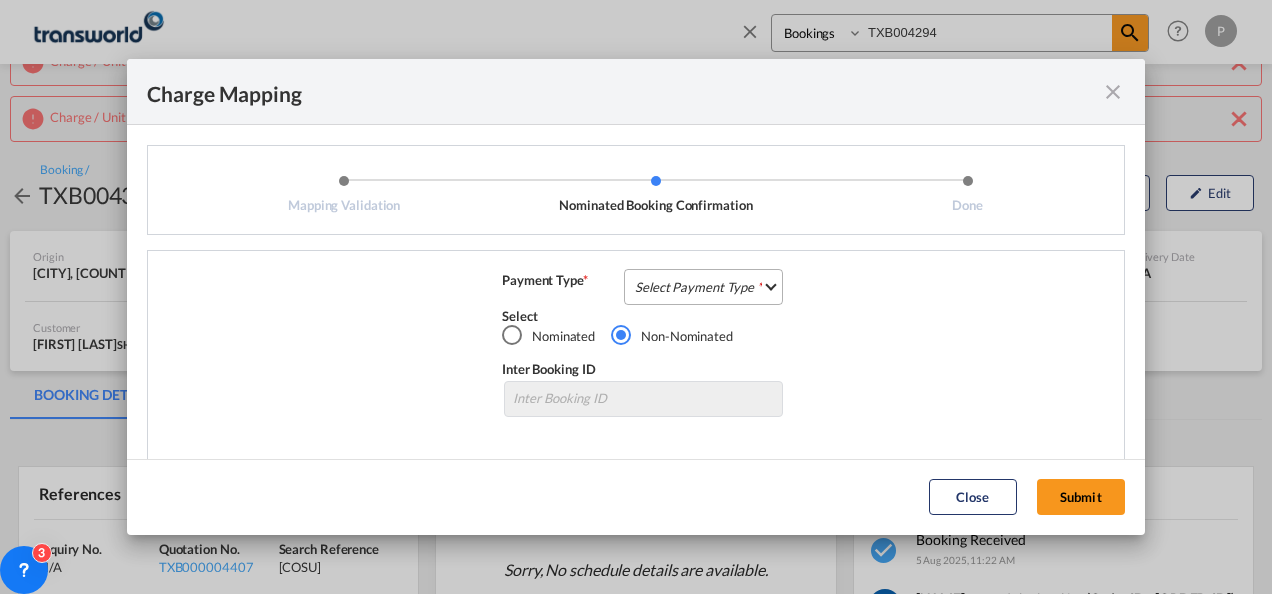 click on "Select Payment Type
COLLECT
PREPAID" at bounding box center [703, 287] 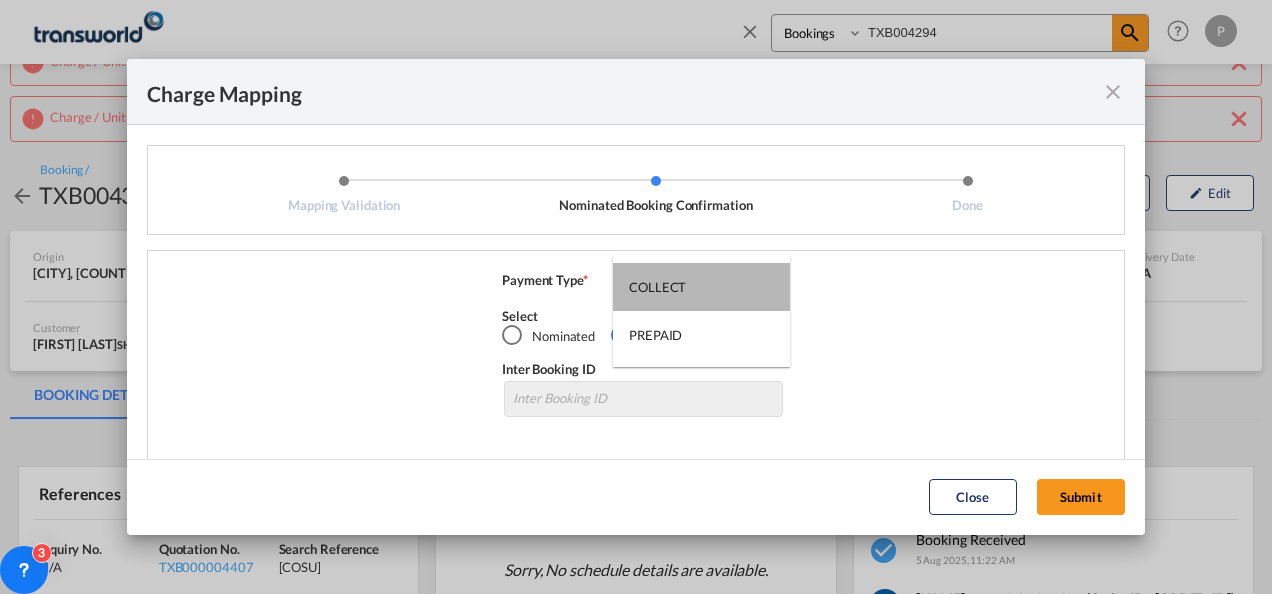 click on "COLLECT" at bounding box center (701, 287) 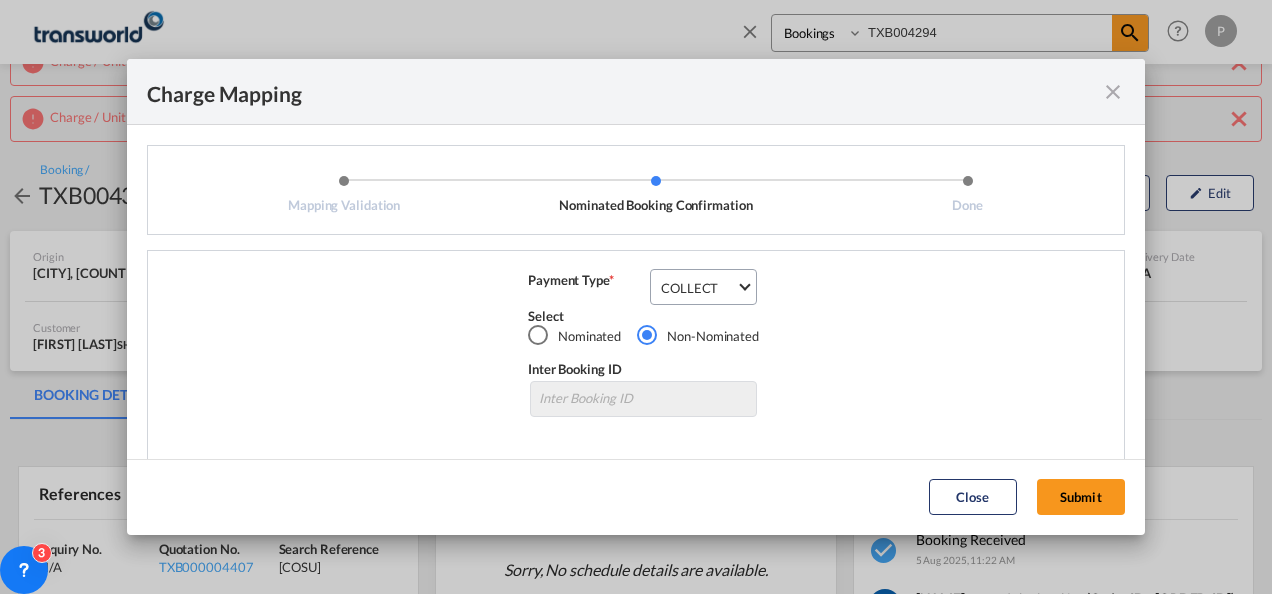 drag, startPoint x: 1088, startPoint y: 488, endPoint x: 1015, endPoint y: 328, distance: 175.86642 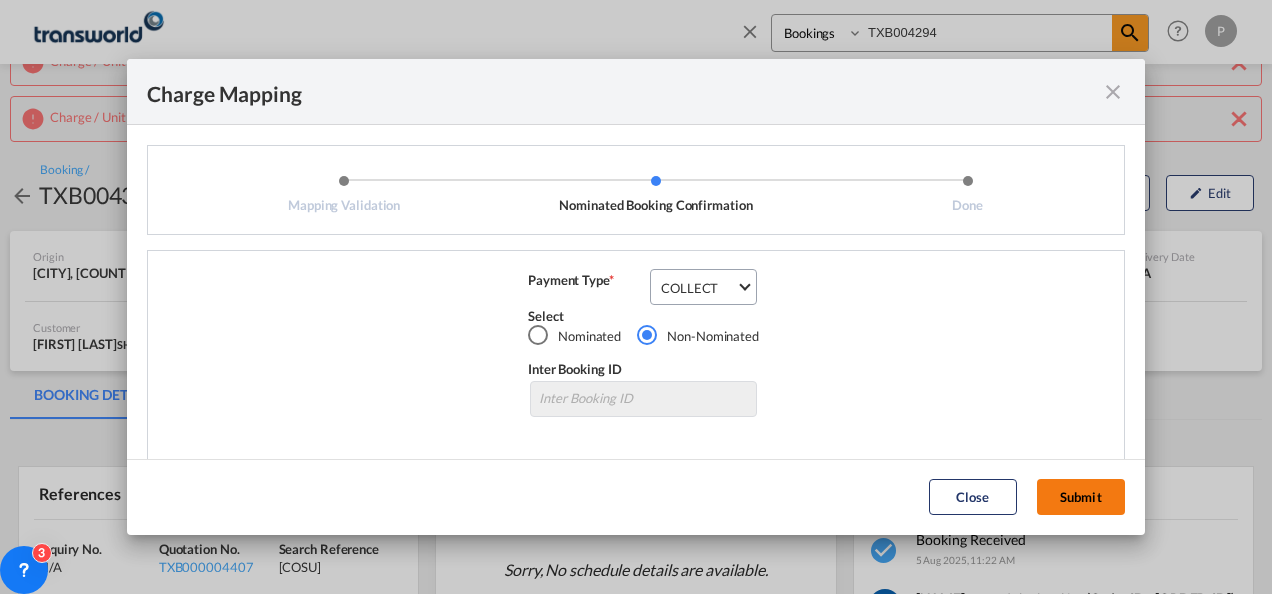 click on "Submit" 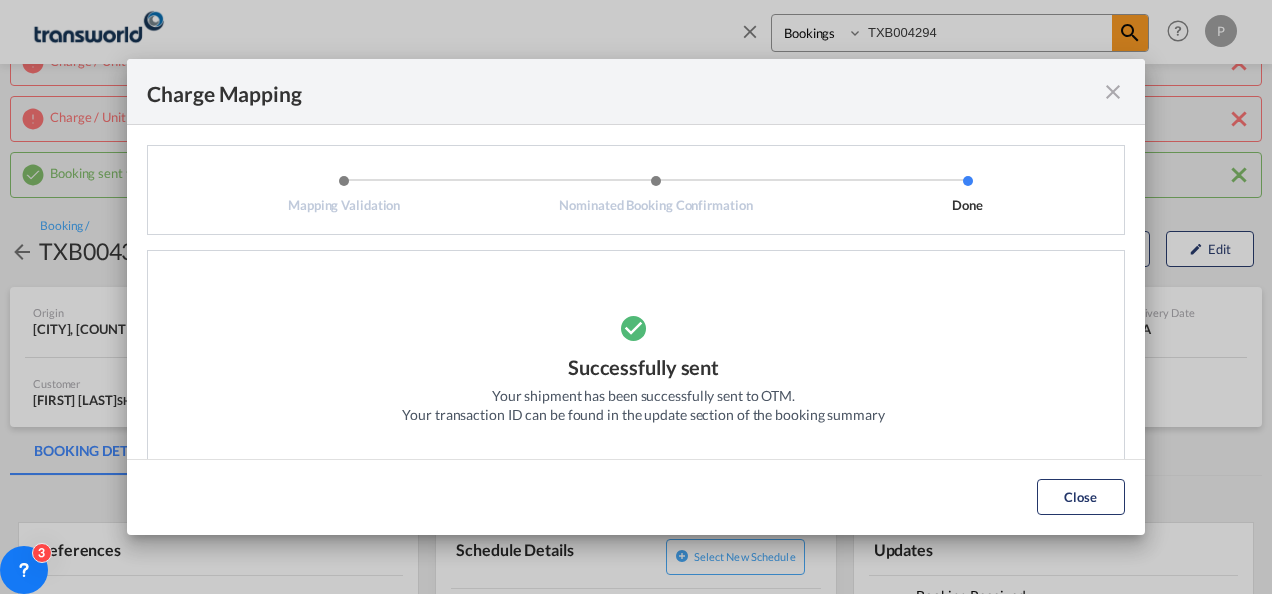 click at bounding box center [1113, 92] 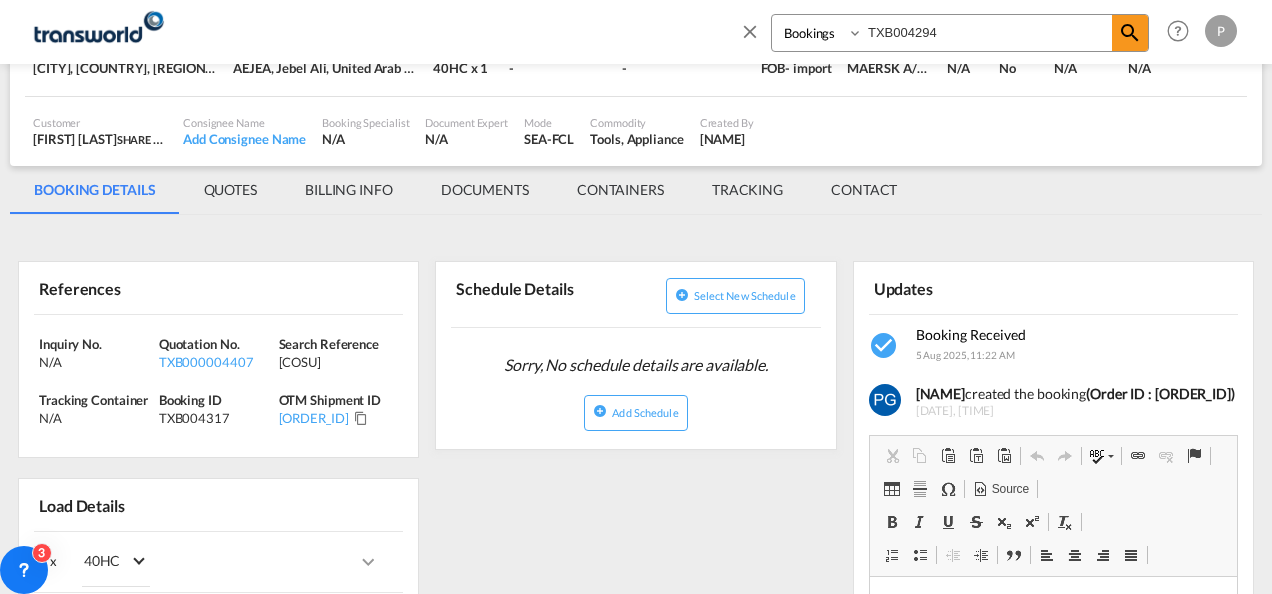 scroll, scrollTop: 352, scrollLeft: 0, axis: vertical 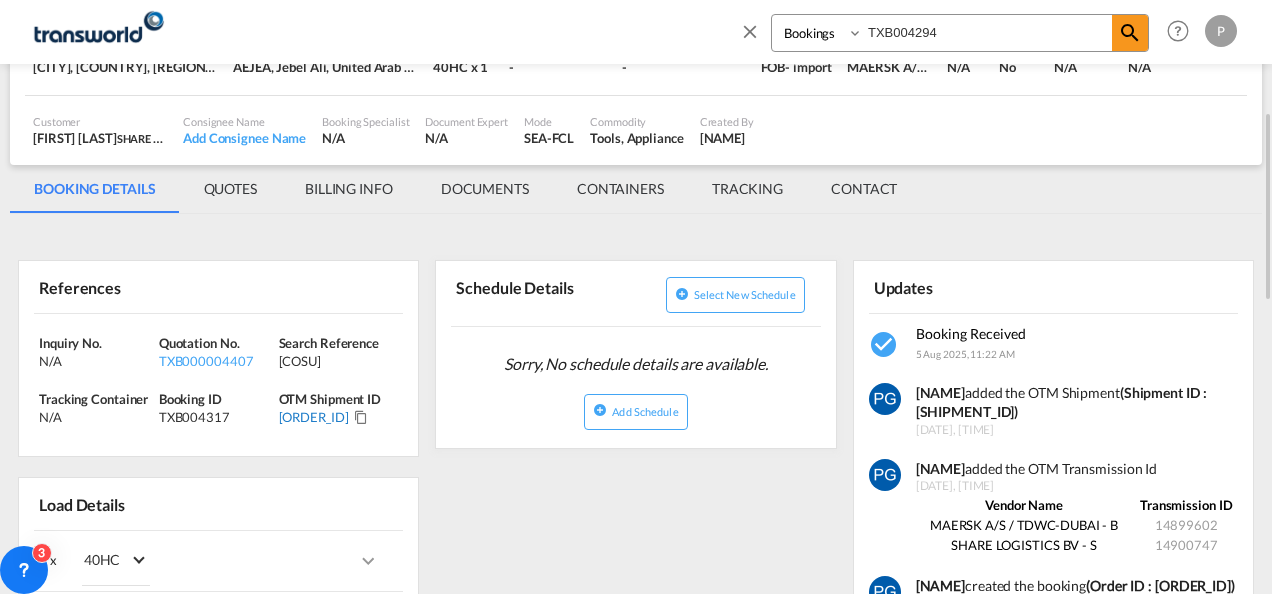 drag, startPoint x: 32, startPoint y: 282, endPoint x: 366, endPoint y: 420, distance: 361.38623 